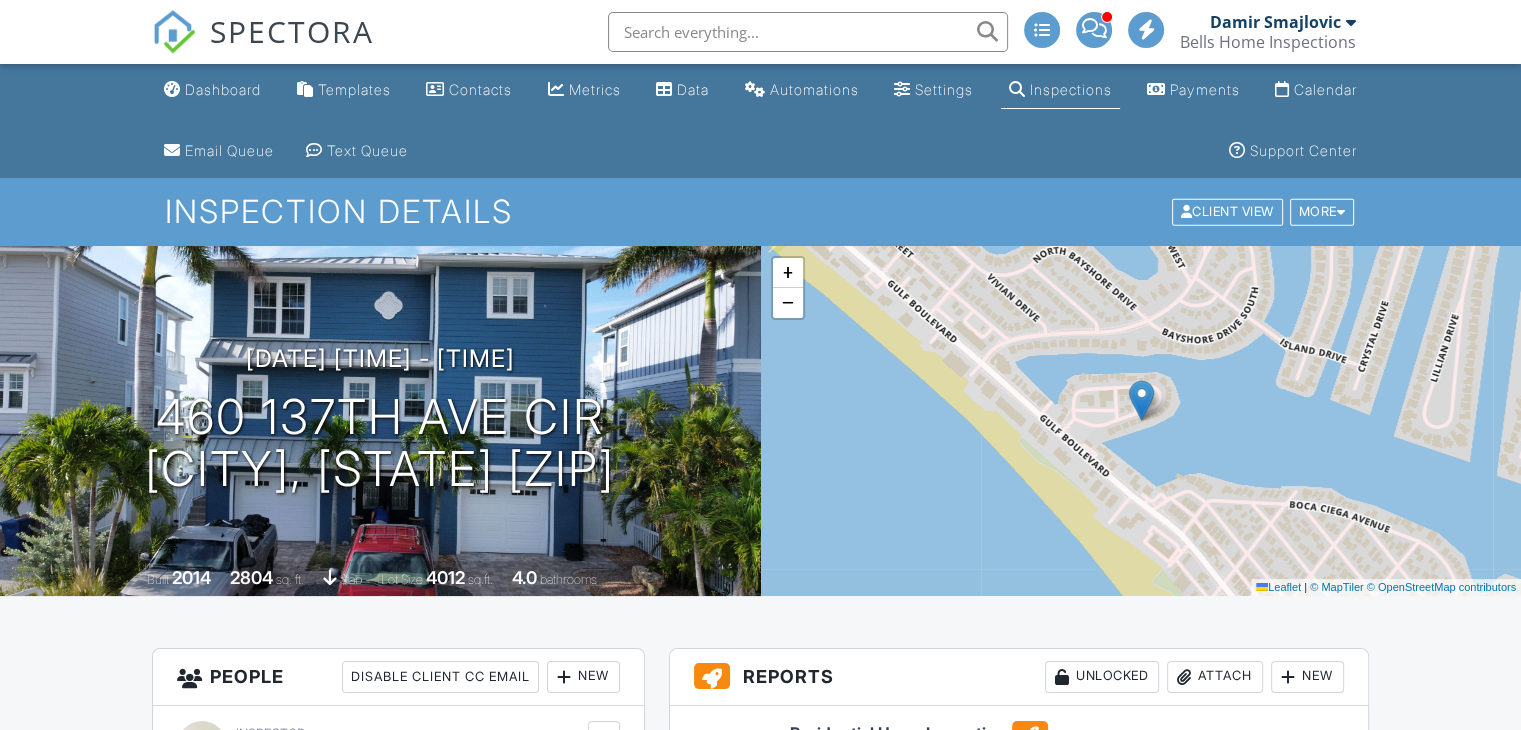 scroll, scrollTop: 400, scrollLeft: 0, axis: vertical 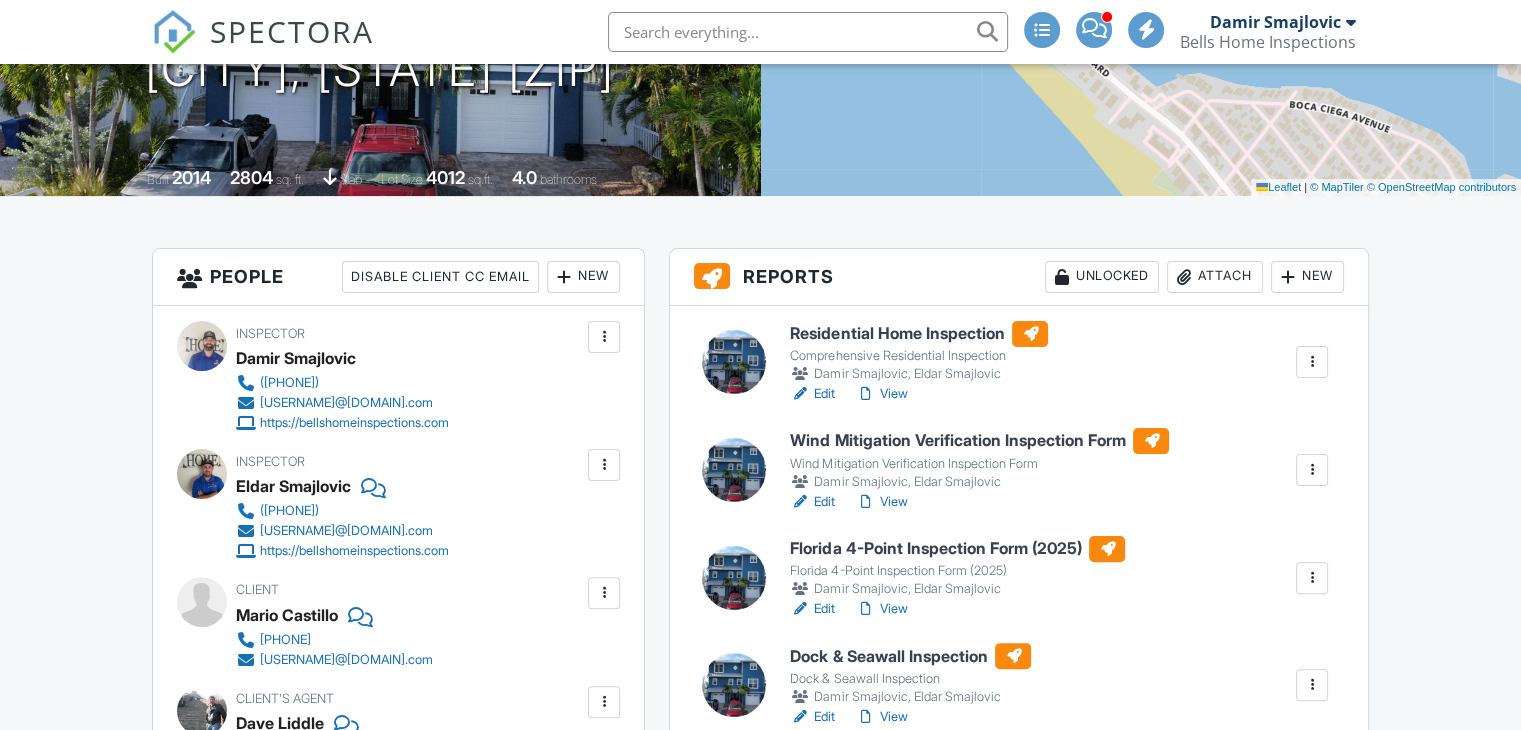 click on "View" at bounding box center [881, 394] 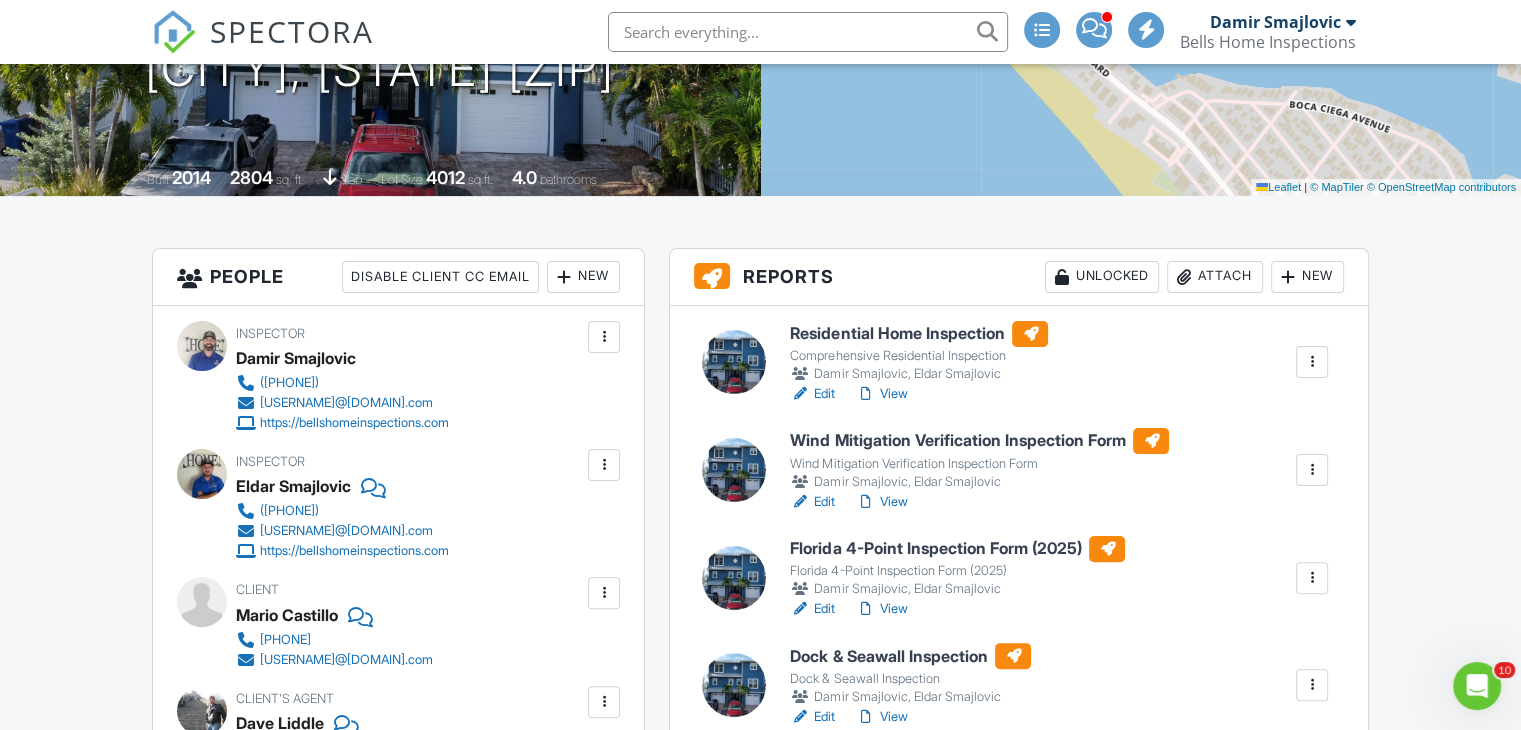 scroll, scrollTop: 0, scrollLeft: 0, axis: both 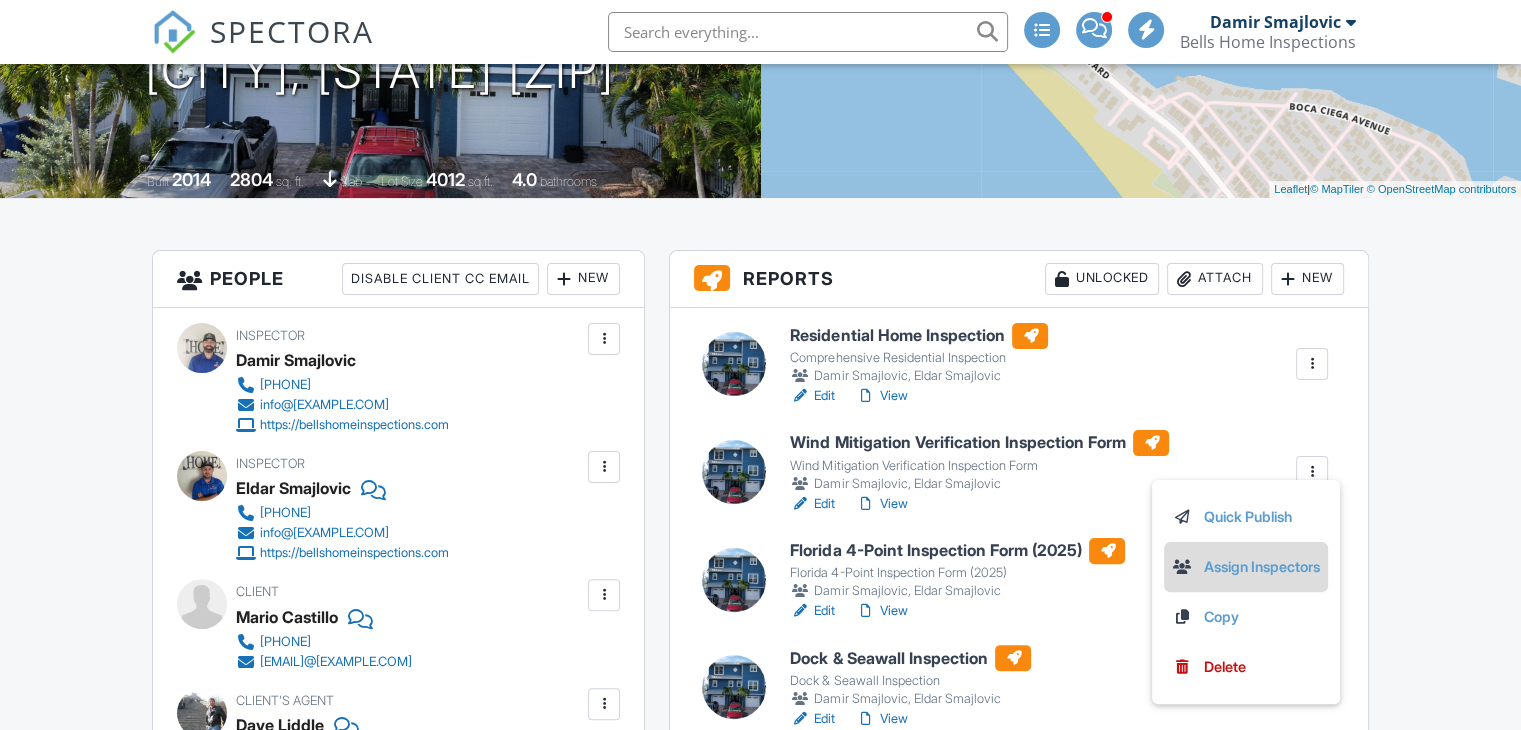 click on "Assign Inspectors" at bounding box center [1246, 567] 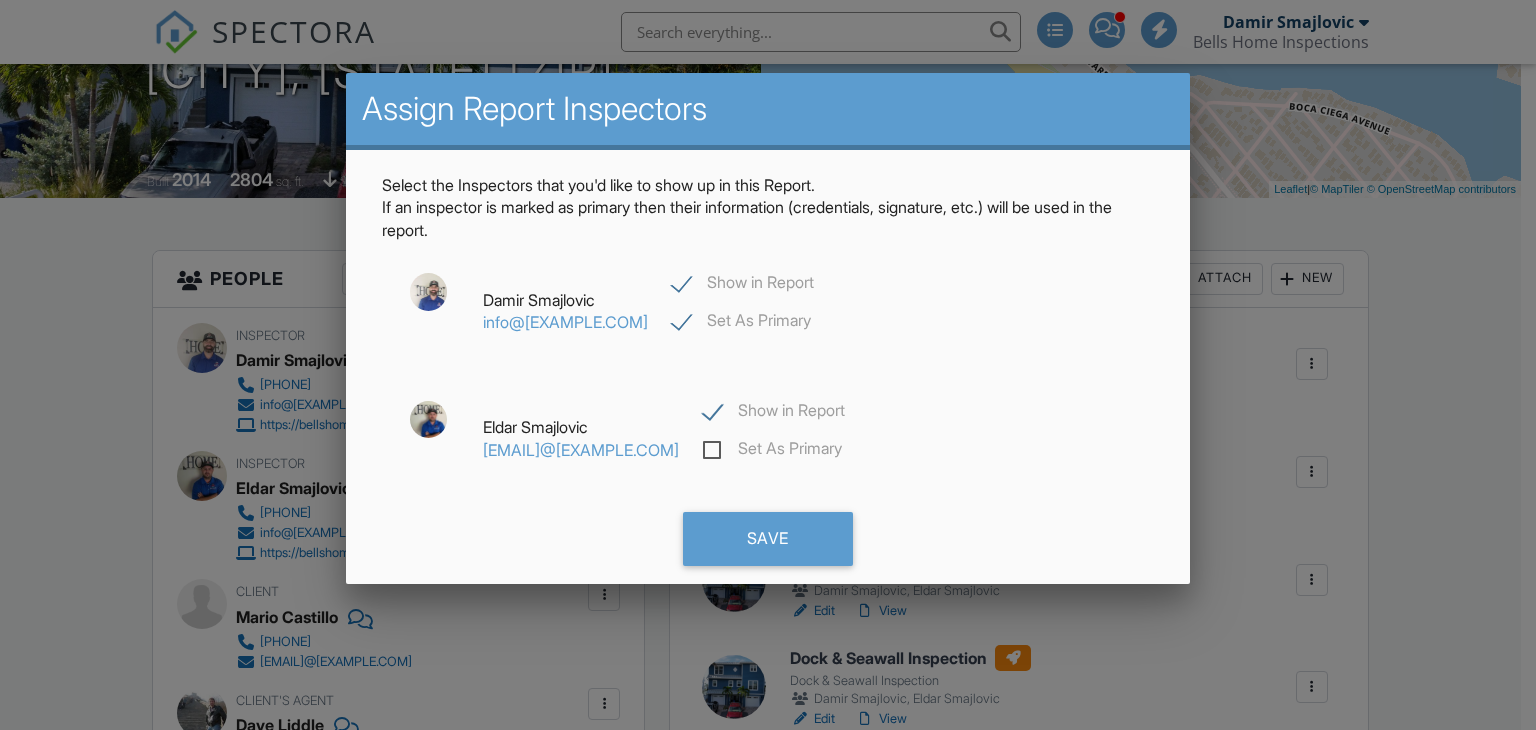 scroll, scrollTop: 400, scrollLeft: 0, axis: vertical 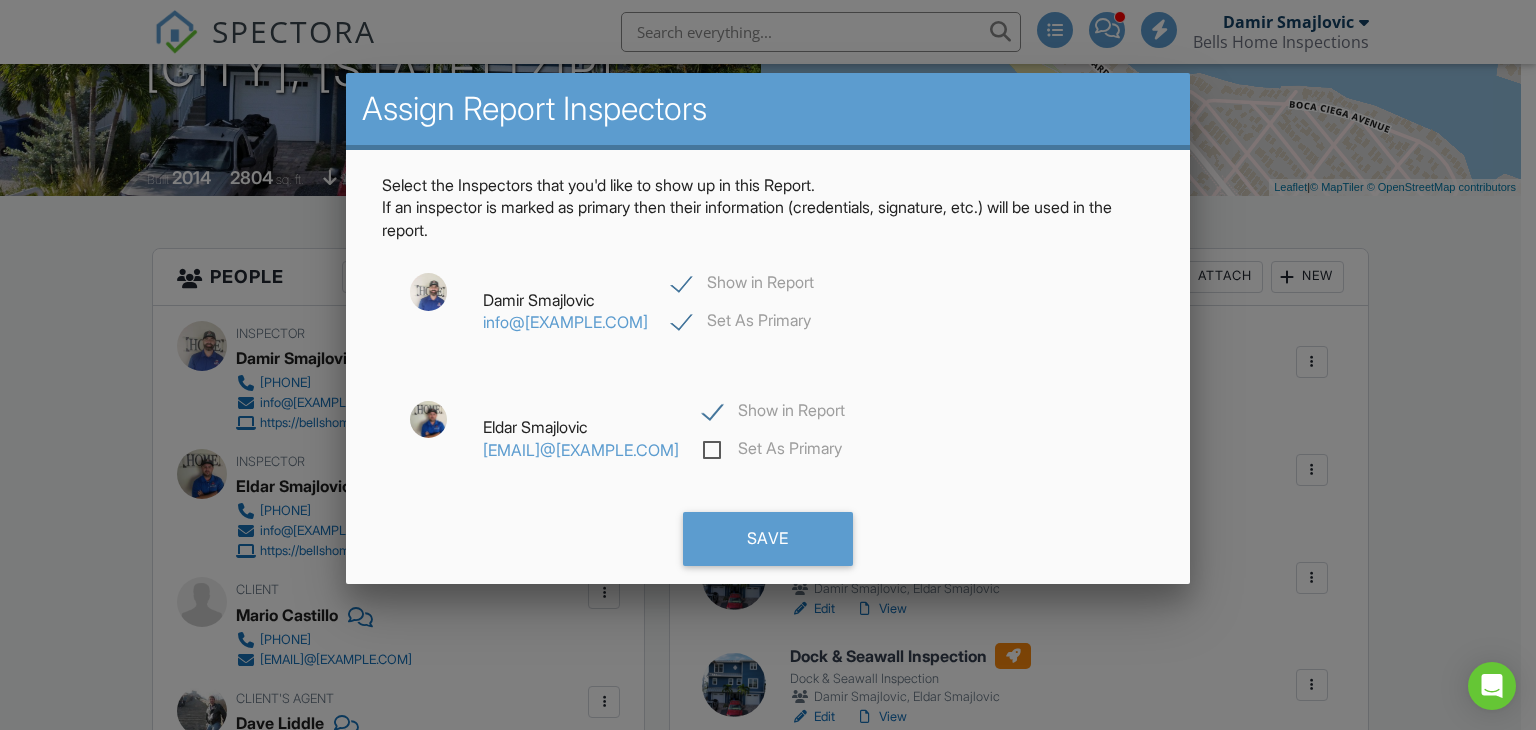 click on "Set As Primary" at bounding box center (772, 451) 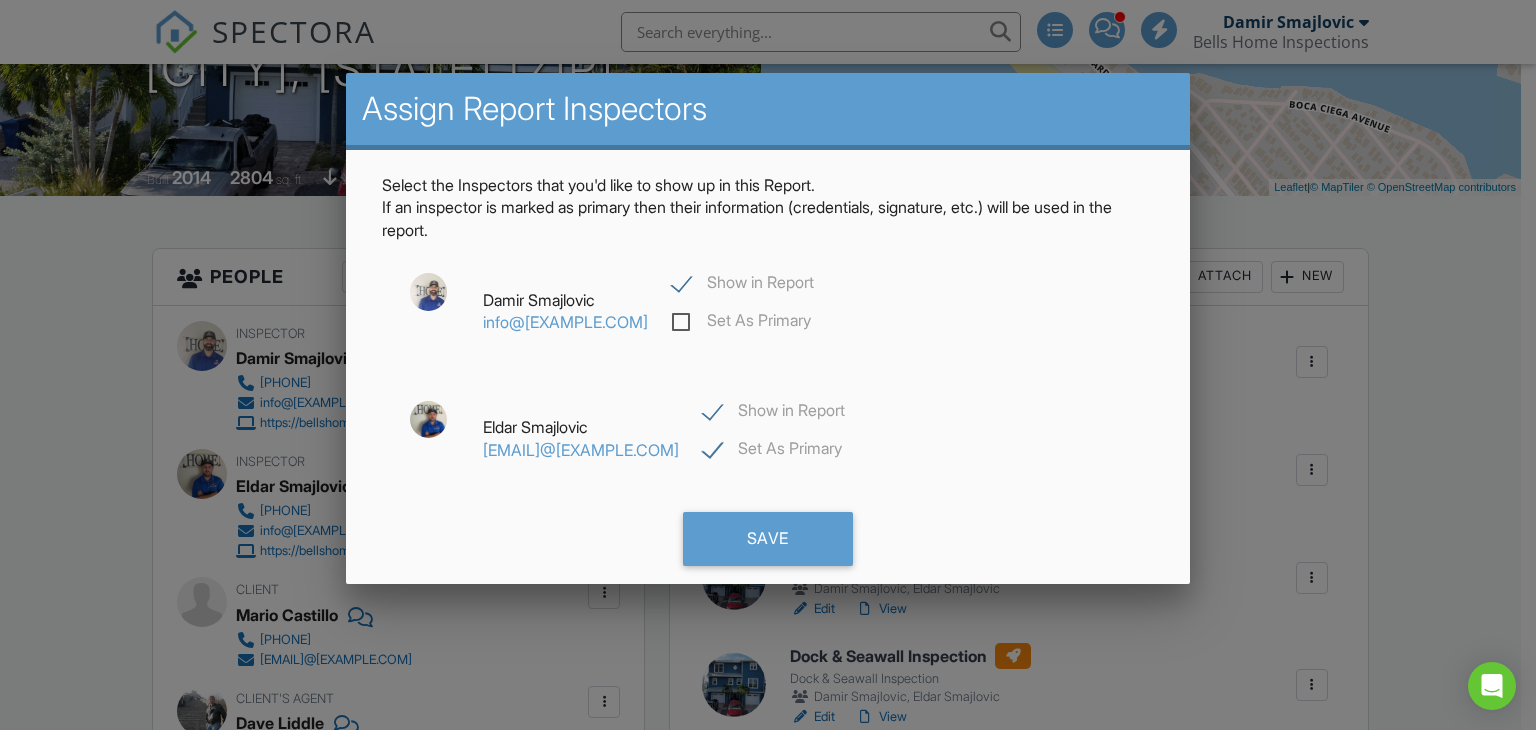 checkbox on "false" 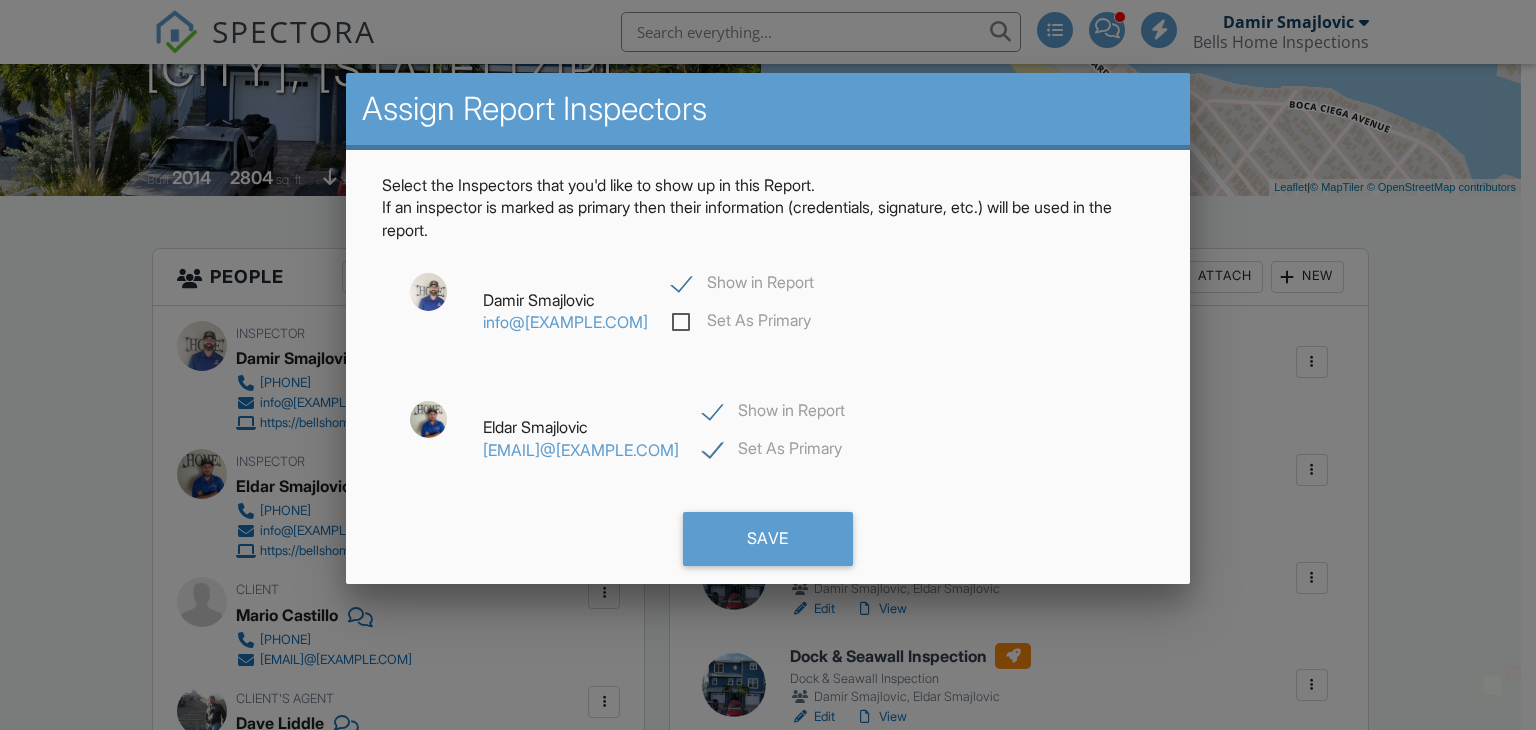 scroll, scrollTop: 0, scrollLeft: 0, axis: both 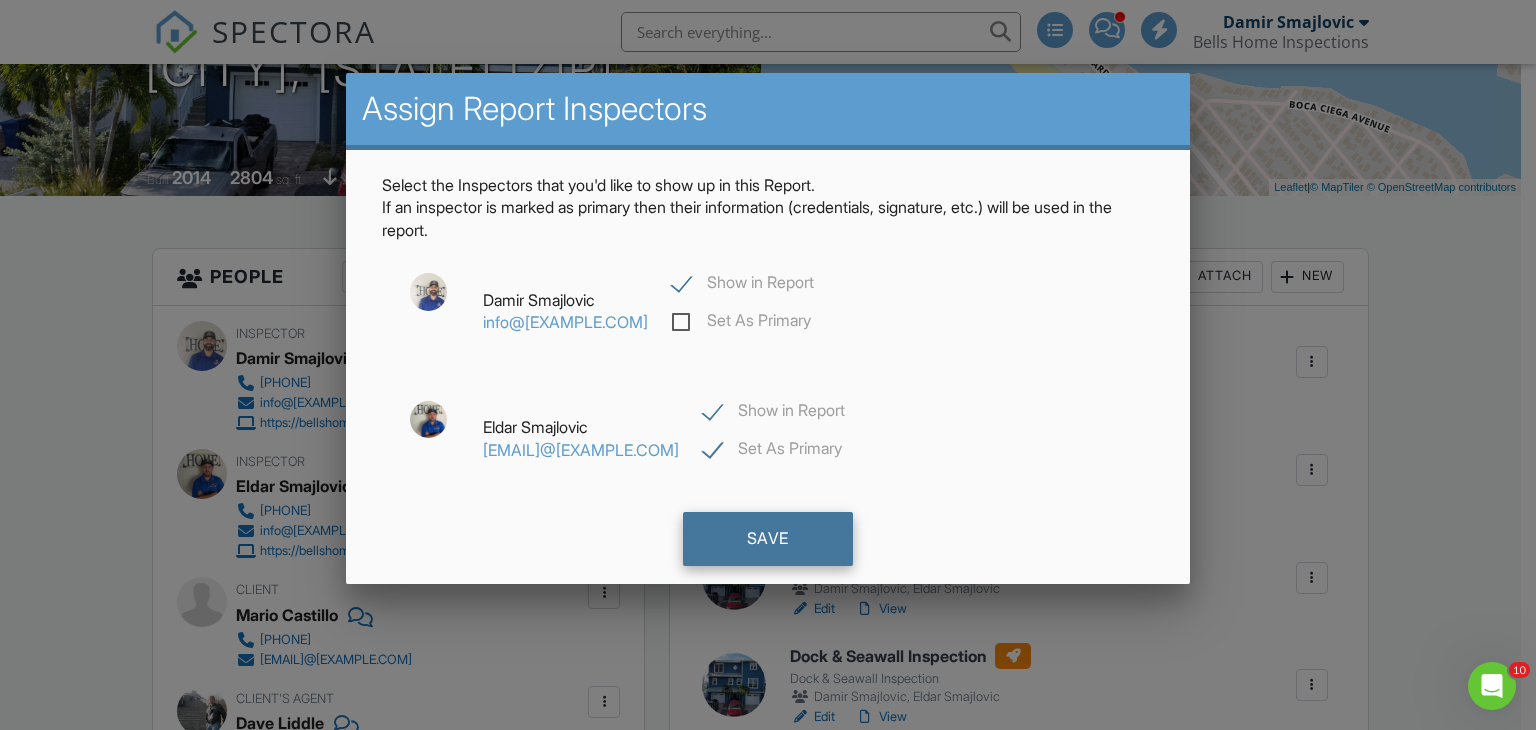 click on "Save" at bounding box center (768, 539) 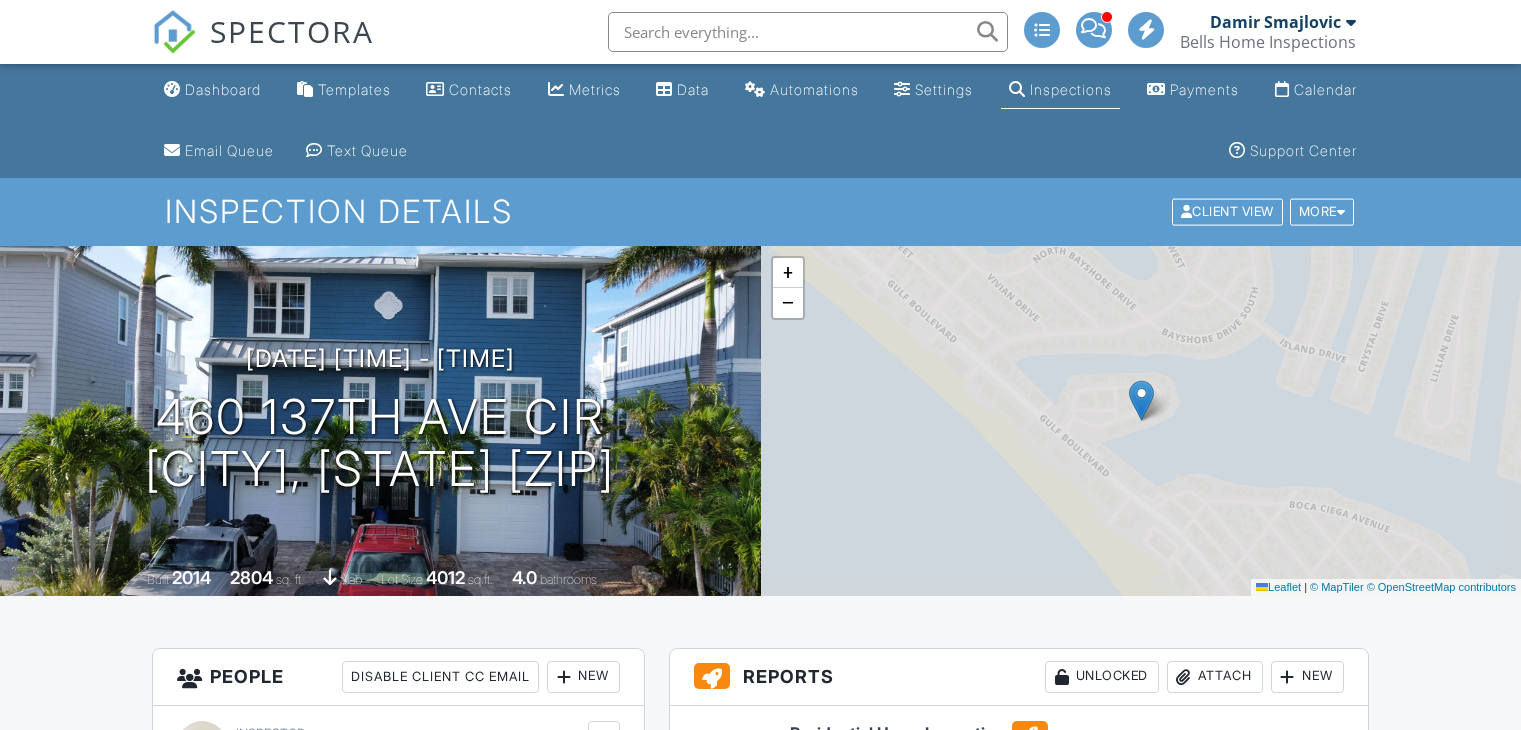 click on "Residential Home Inspection
Comprehensive Residential Inspection
[NAME], [NAME]
Edit
View
Quick Publish
Assign Inspectors
Copy
Delete
Wind Mitigation Verification Inspection Form
Wind Mitigation Verification Inspection Form
[NAME], [NAME]
Edit
View
Quick Publish
Assign Inspectors
Copy
Delete
Florida 4-Point Inspection Form (2025)
Florida 4-Point Inspection Form (2025)
[NAME], [NAME]
Edit
View
Quick Publish
Assign Inspectors
Copy
Delete
Dock & Seawall Inspection
Dock & Seawall Inspection
[NAME], [NAME]
Edit
View
Quick Publish
Assign Inspectors
Copy" at bounding box center [1019, 975] 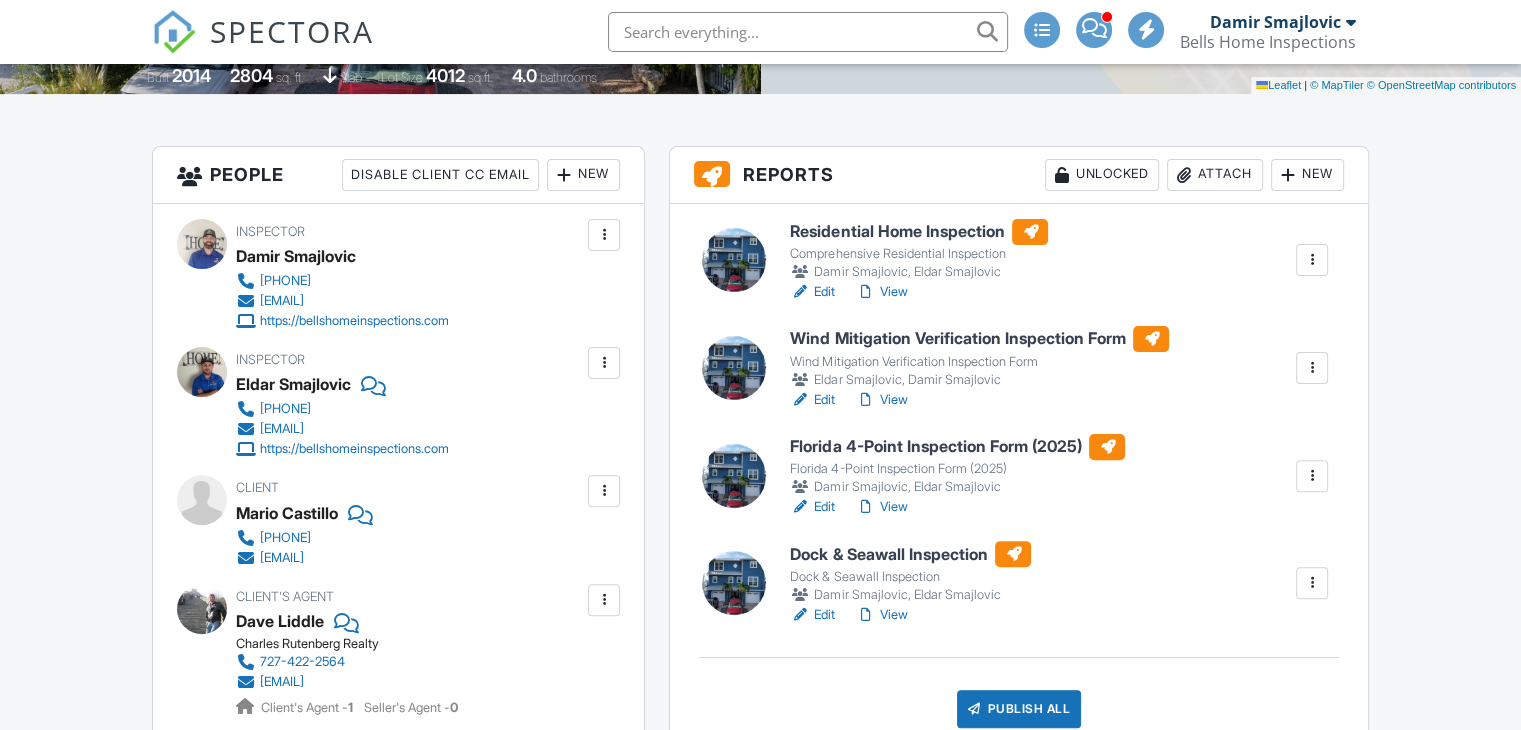 scroll, scrollTop: 0, scrollLeft: 0, axis: both 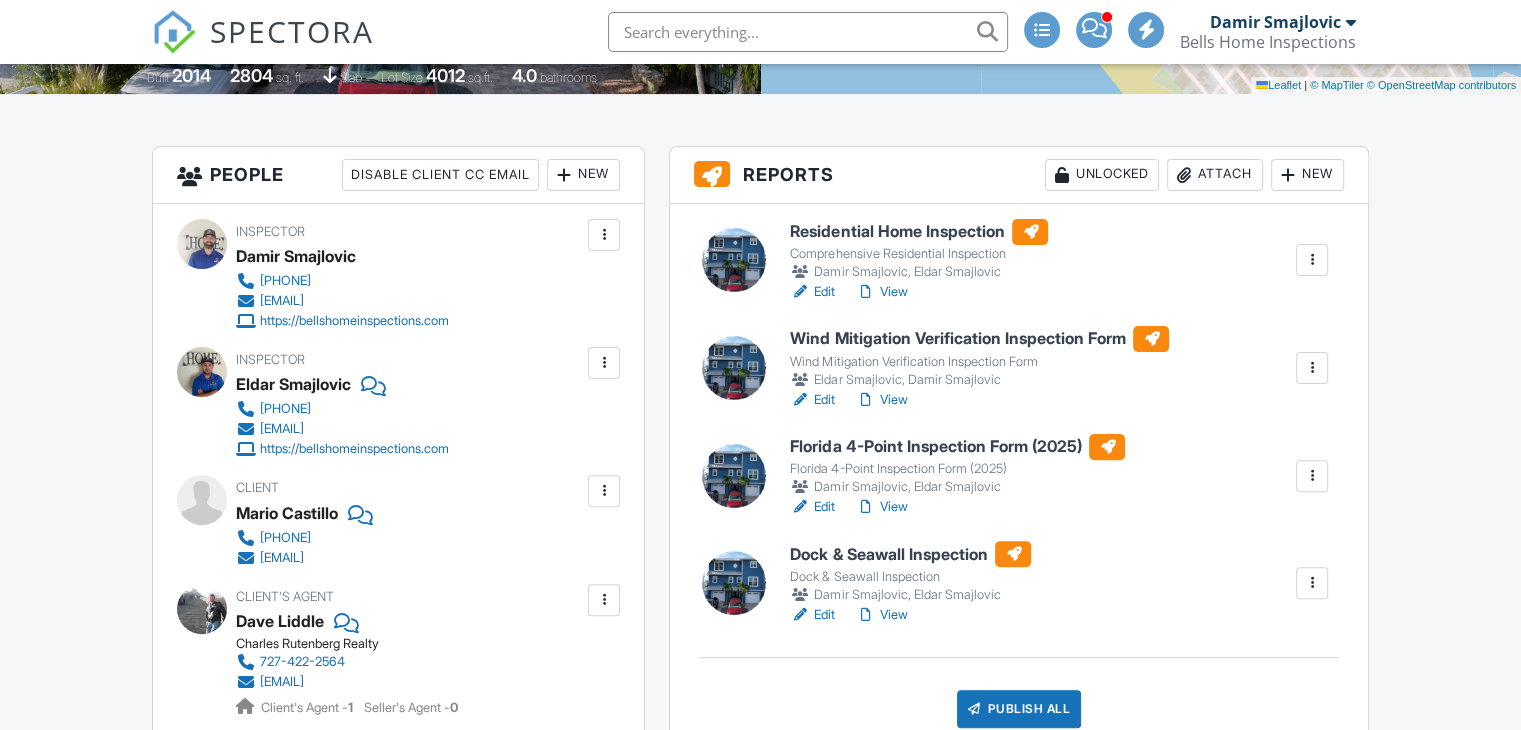 click on "Edit" at bounding box center (812, 507) 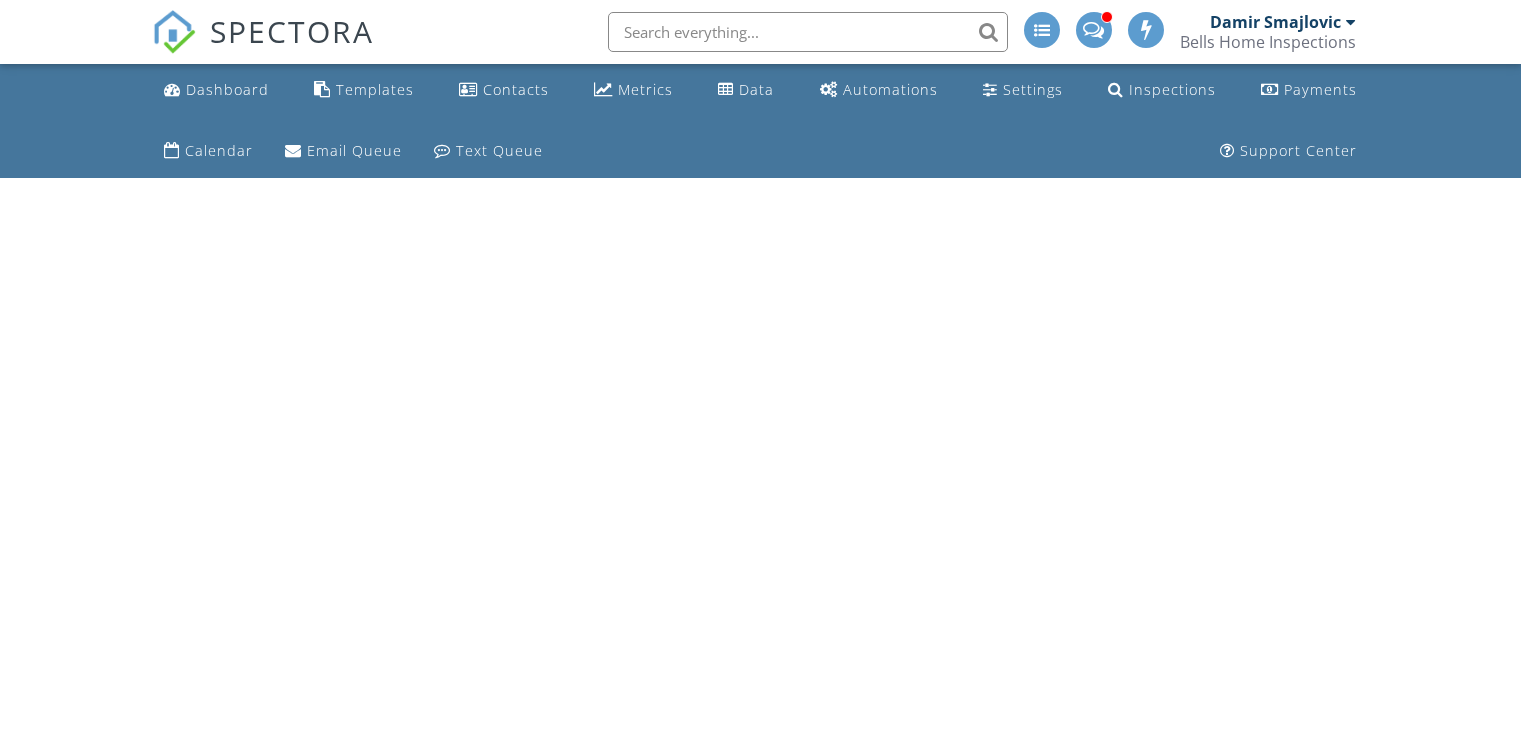 scroll, scrollTop: 0, scrollLeft: 0, axis: both 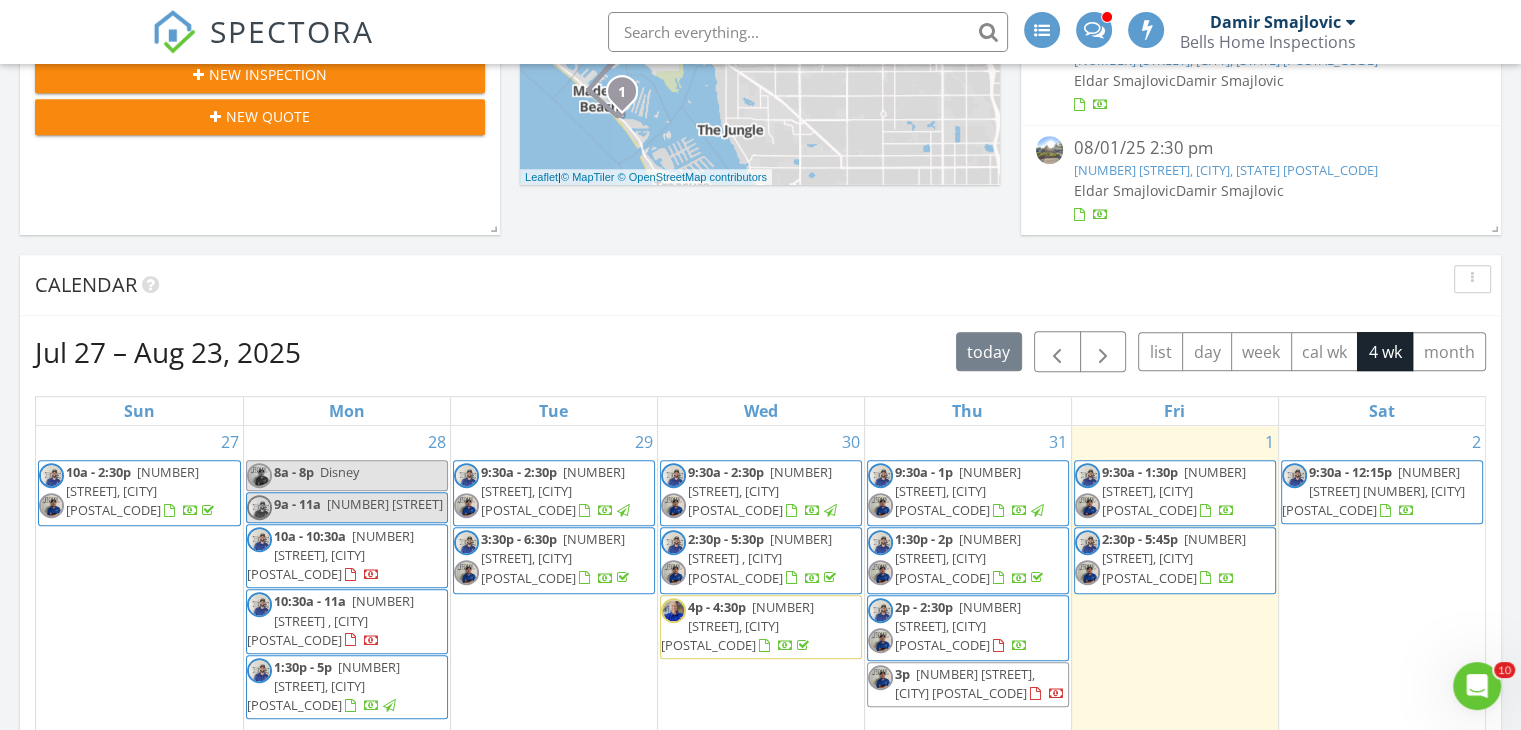click on "460 137th Ave Cir, Madeira Beach 33708" at bounding box center [1174, 491] 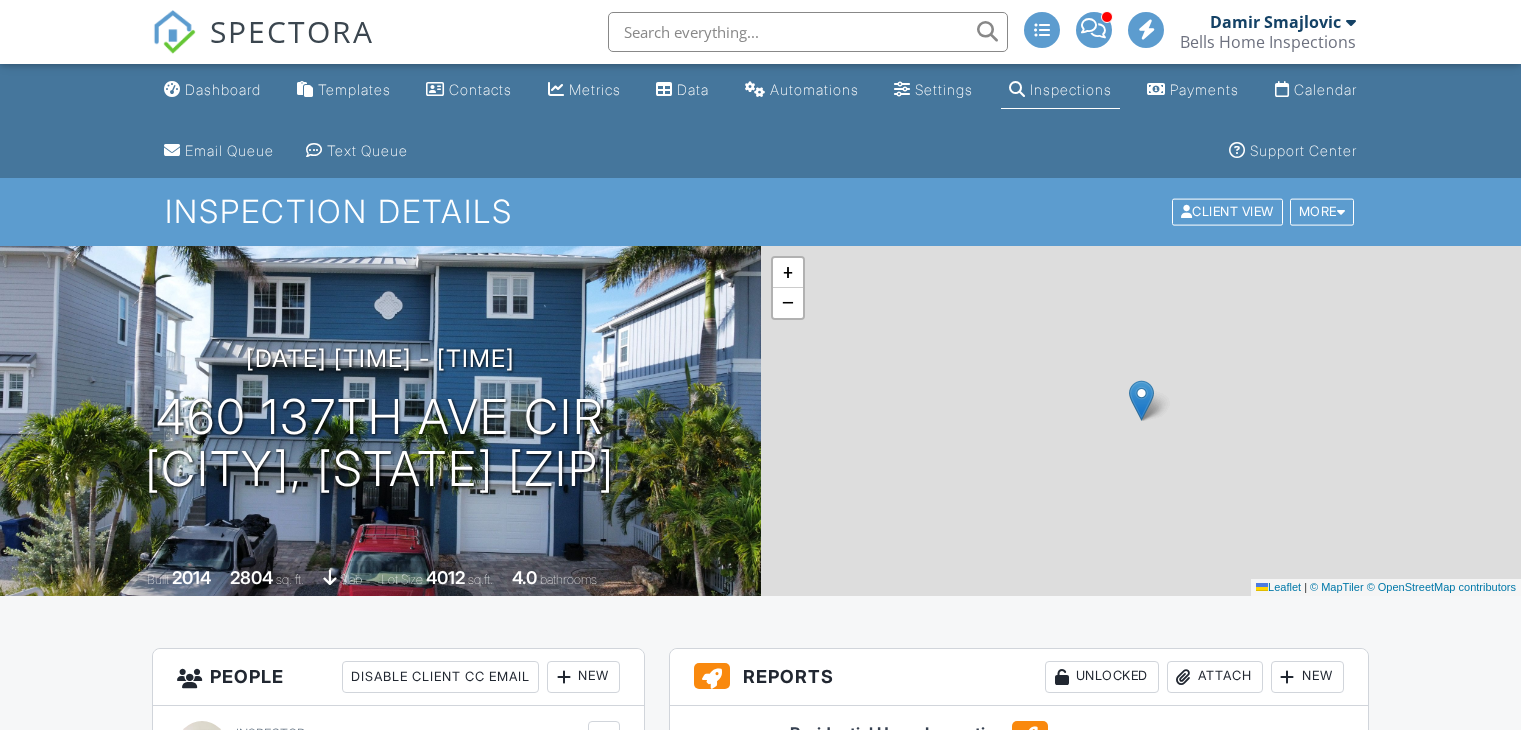 scroll, scrollTop: 700, scrollLeft: 0, axis: vertical 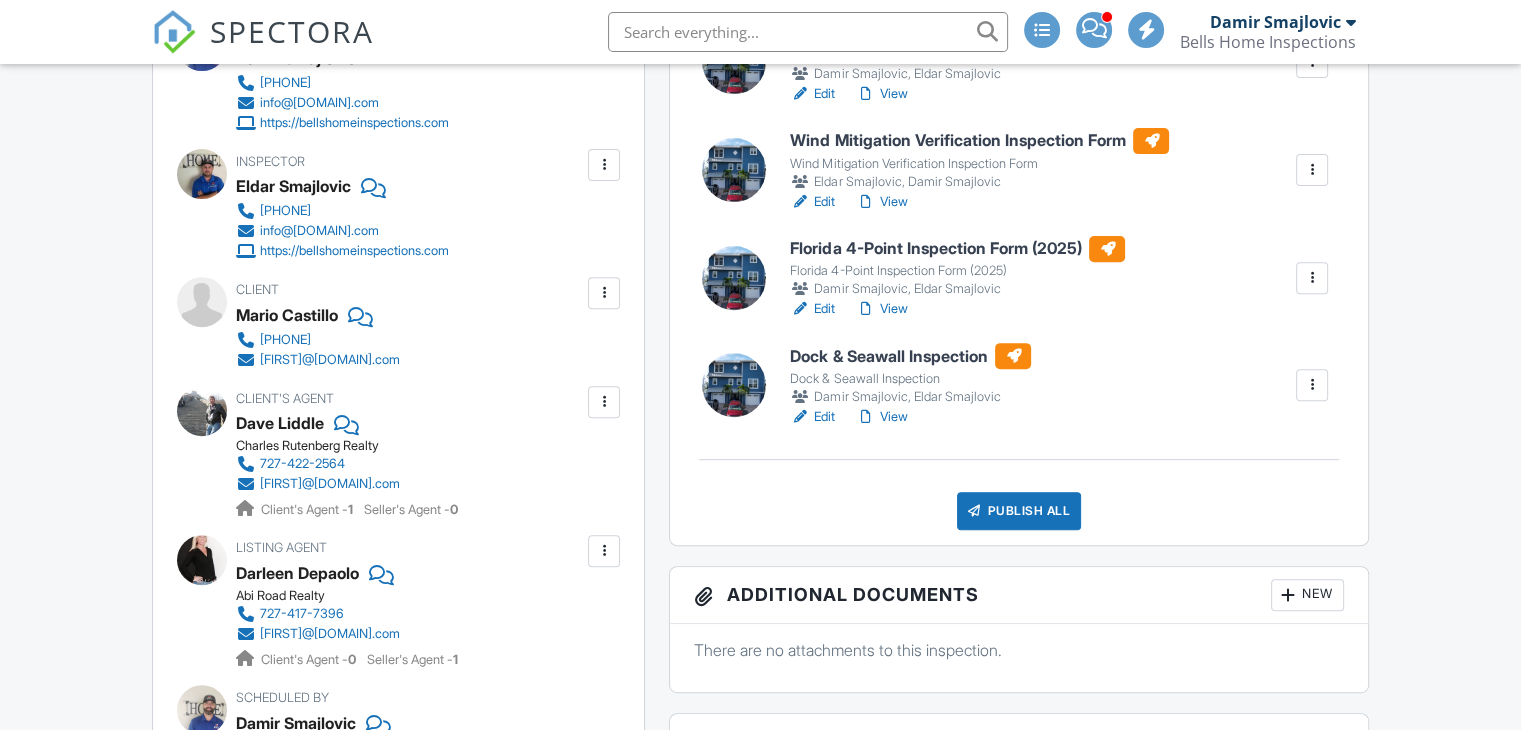 click on "View" at bounding box center [881, 417] 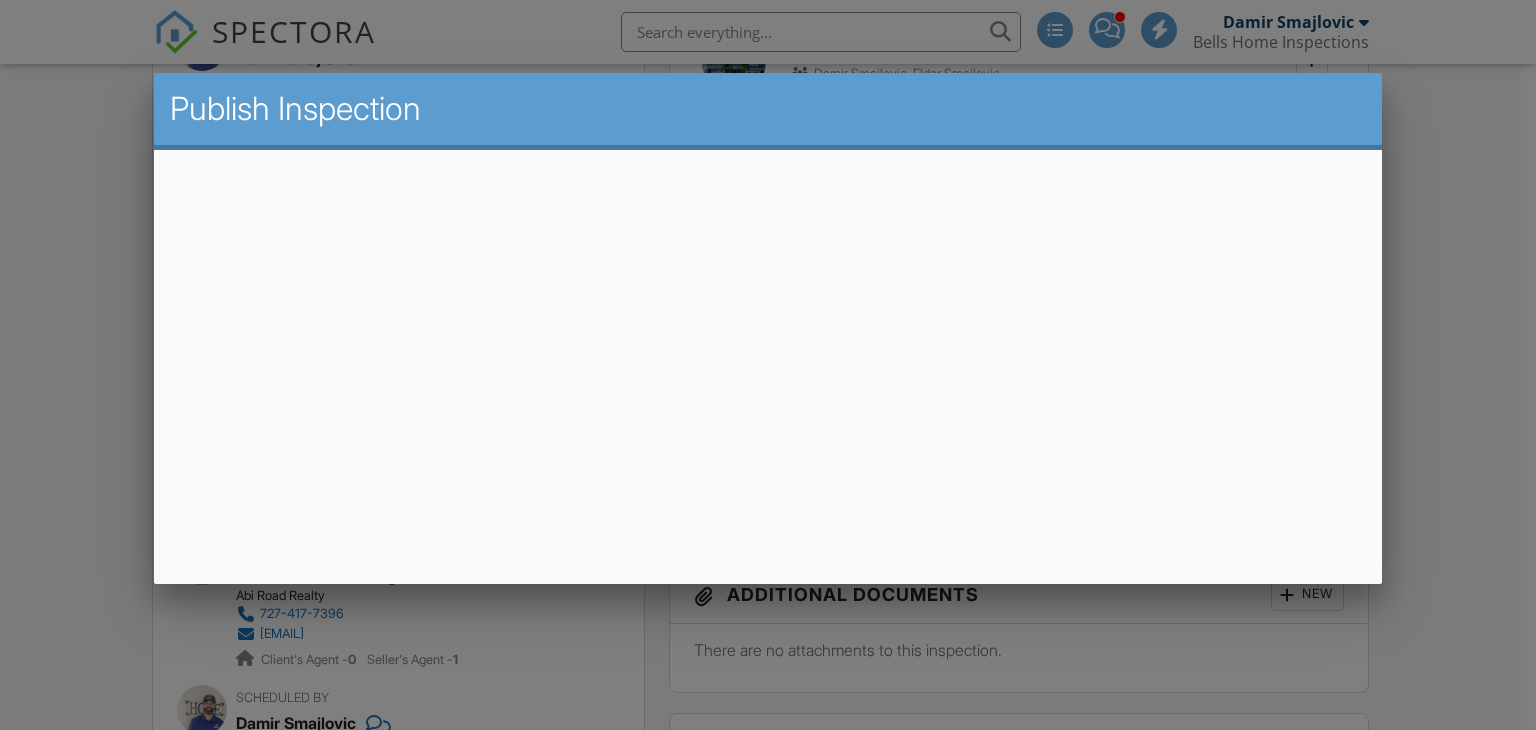 scroll, scrollTop: 700, scrollLeft: 0, axis: vertical 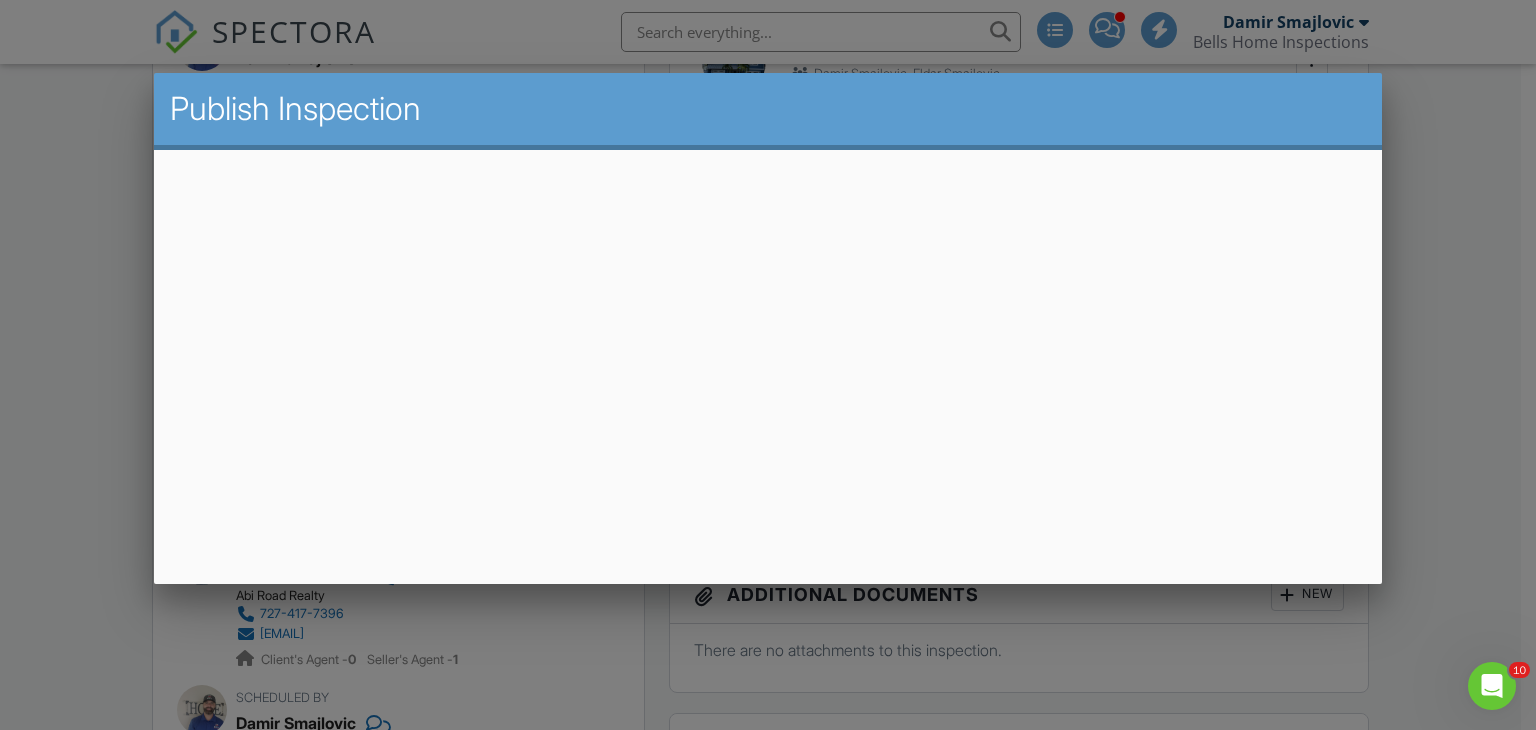 click at bounding box center [768, 356] 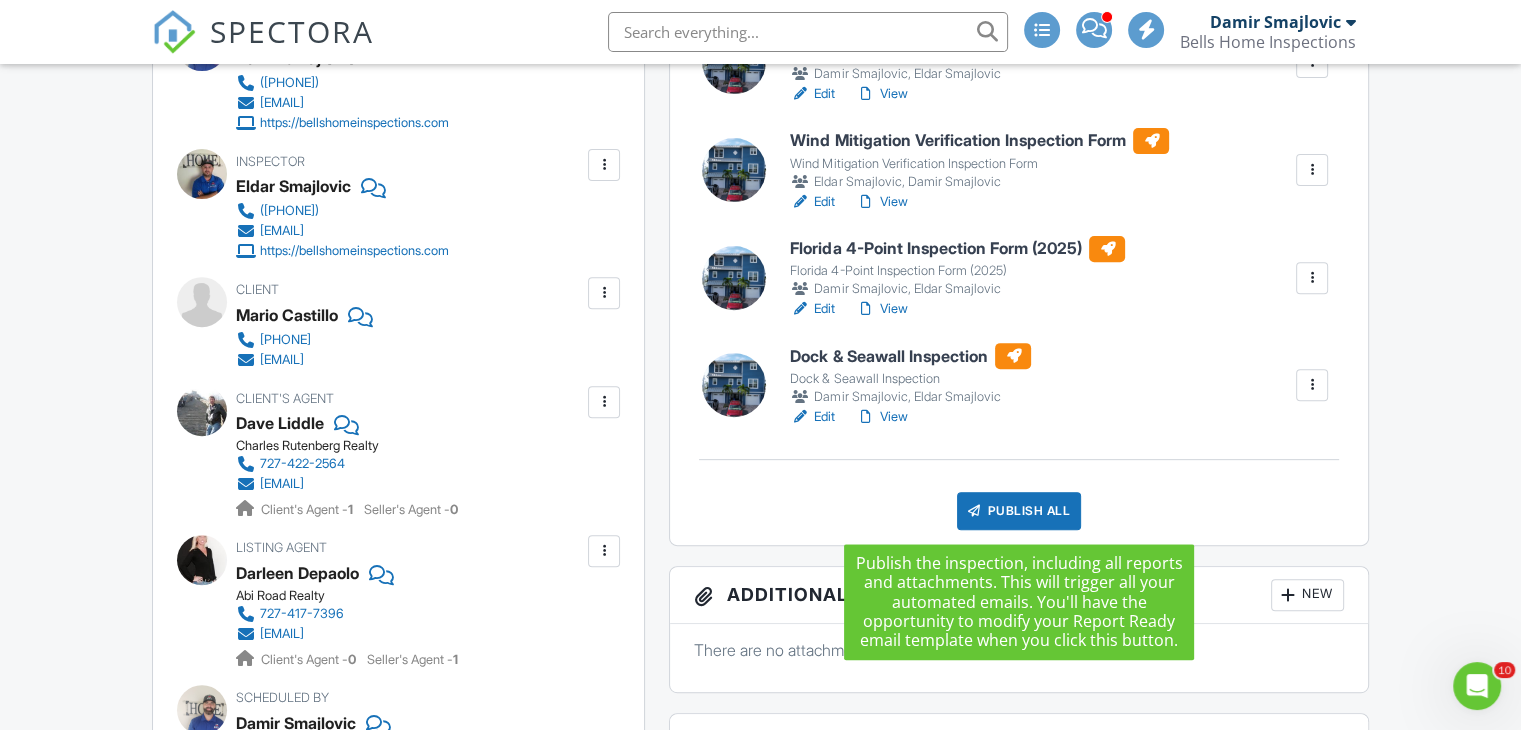 click on "Publish All" at bounding box center [1019, 511] 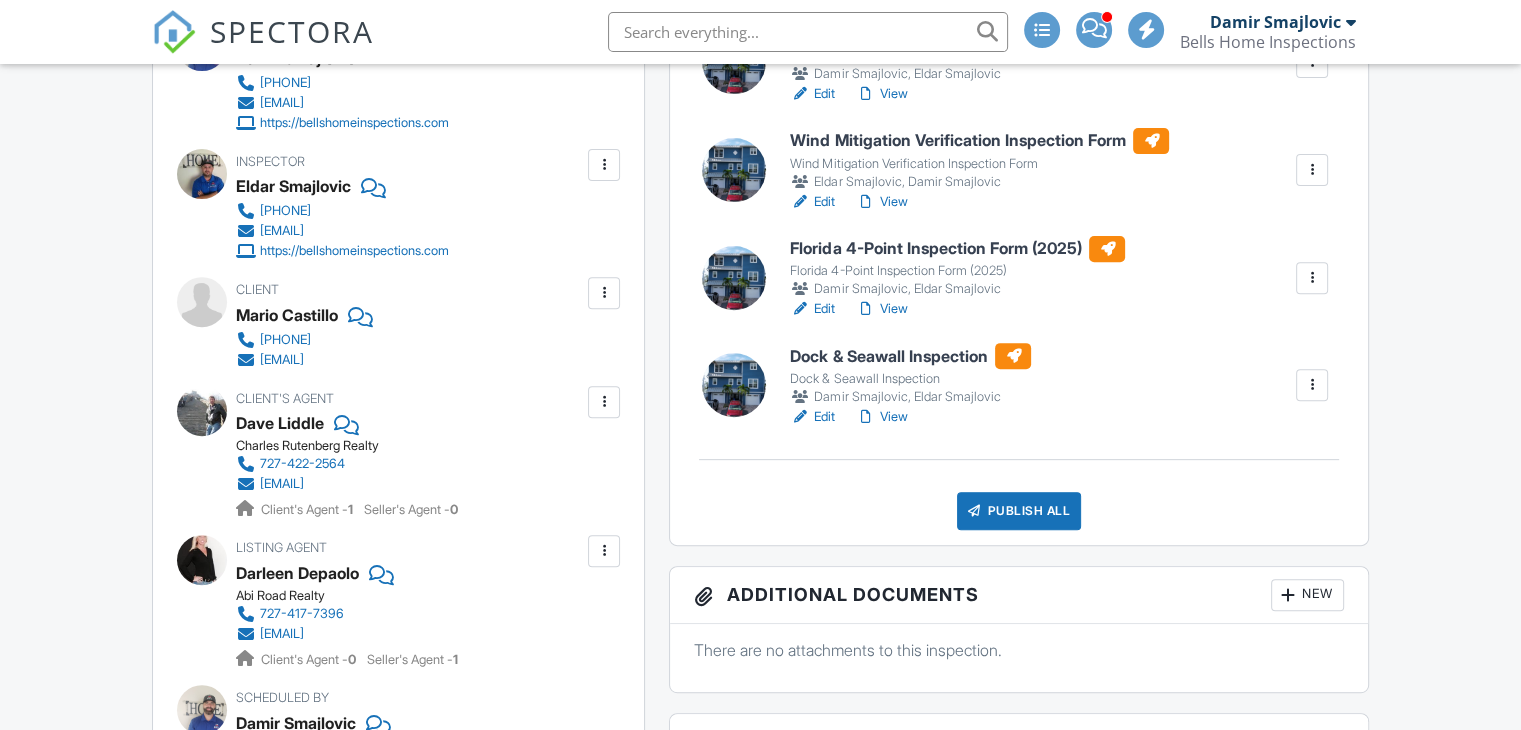 scroll, scrollTop: 700, scrollLeft: 0, axis: vertical 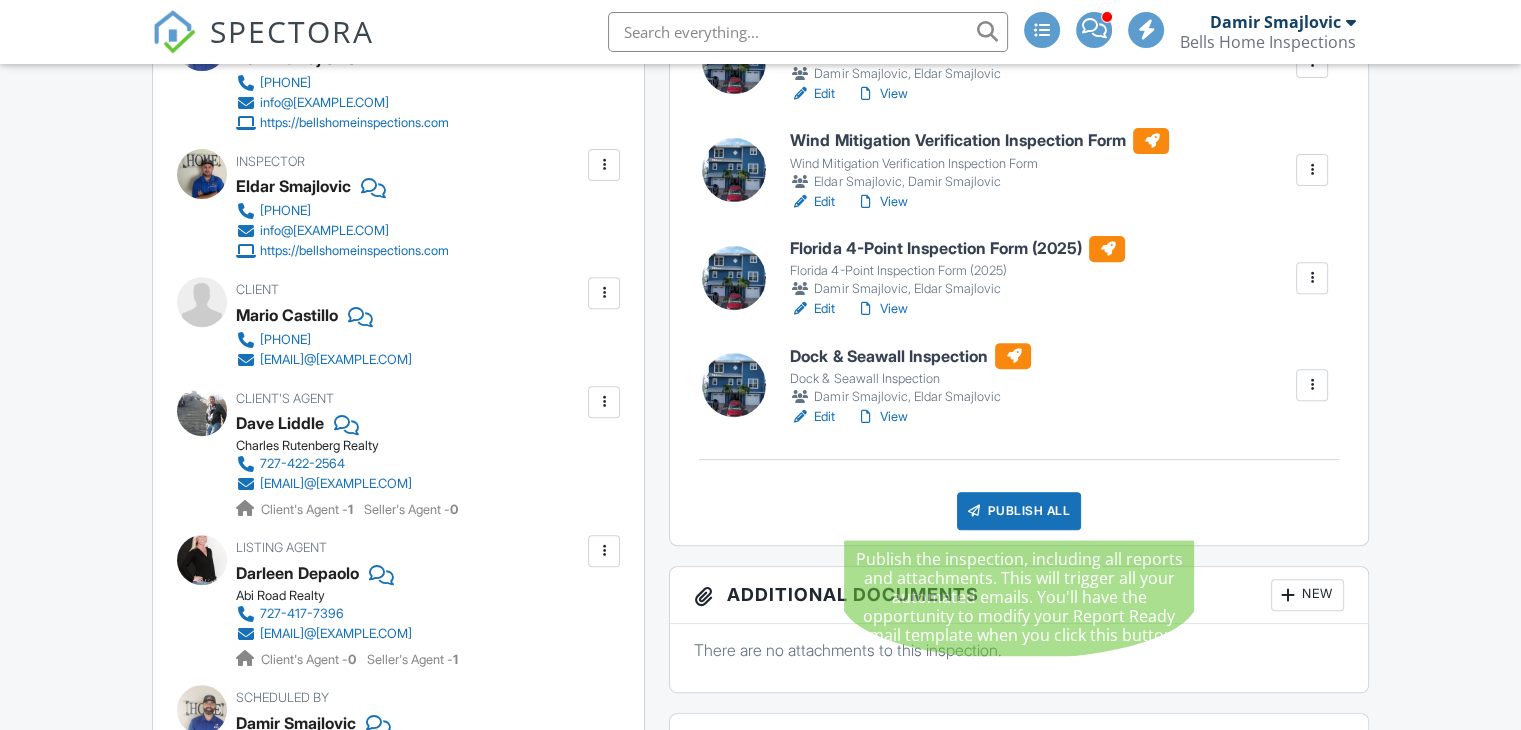 click on "Publish All" at bounding box center [1019, 511] 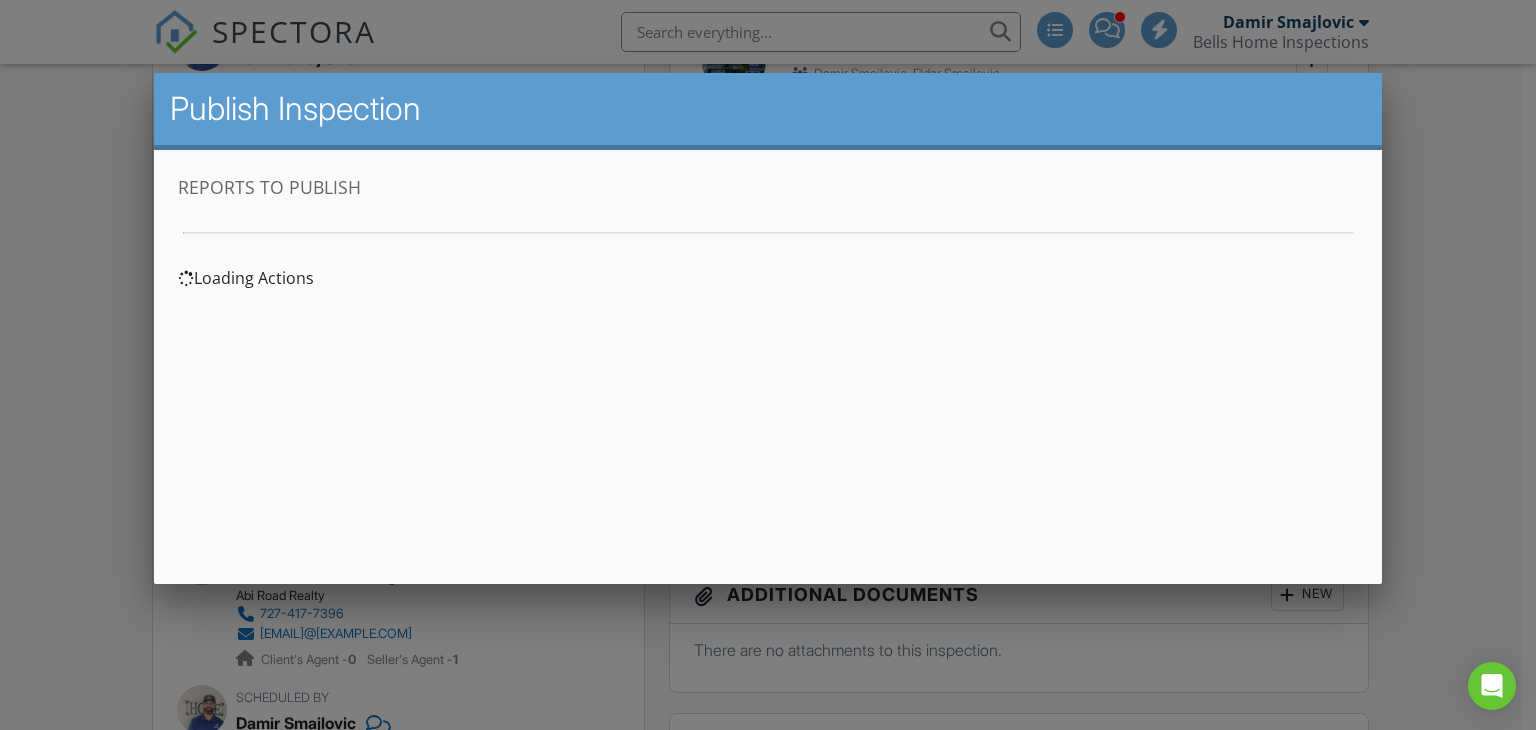 scroll, scrollTop: 0, scrollLeft: 0, axis: both 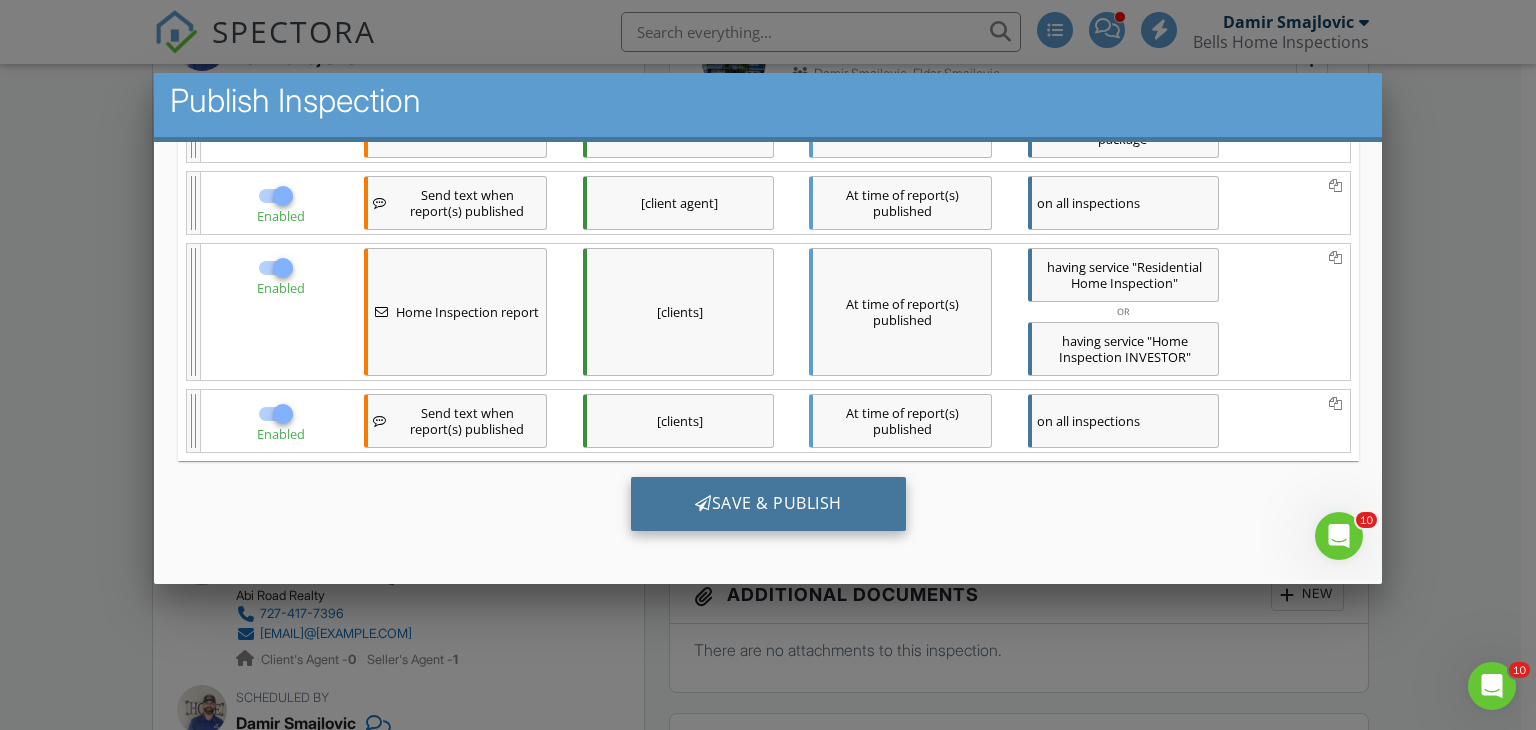 click on "Save & Publish" at bounding box center (767, 504) 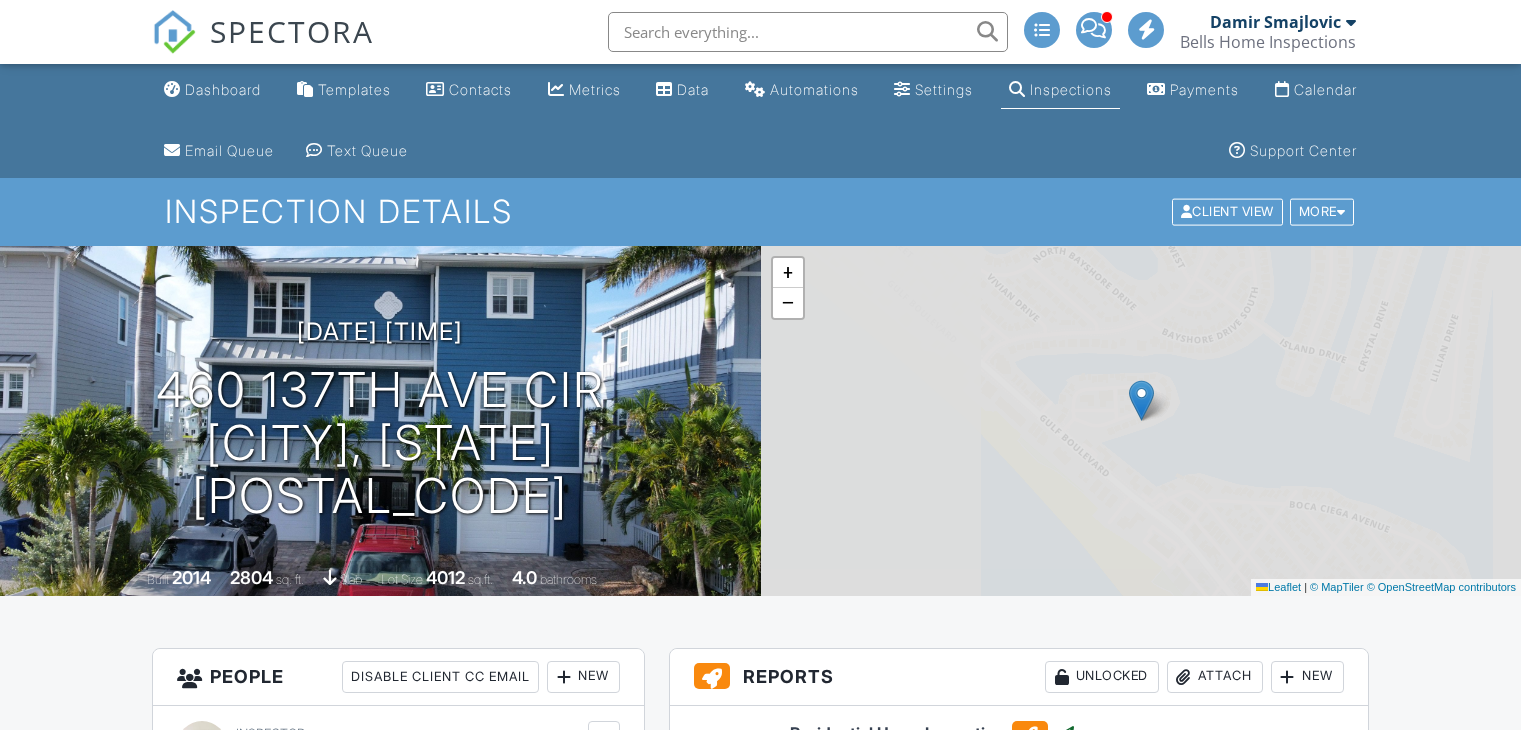 scroll, scrollTop: 0, scrollLeft: 0, axis: both 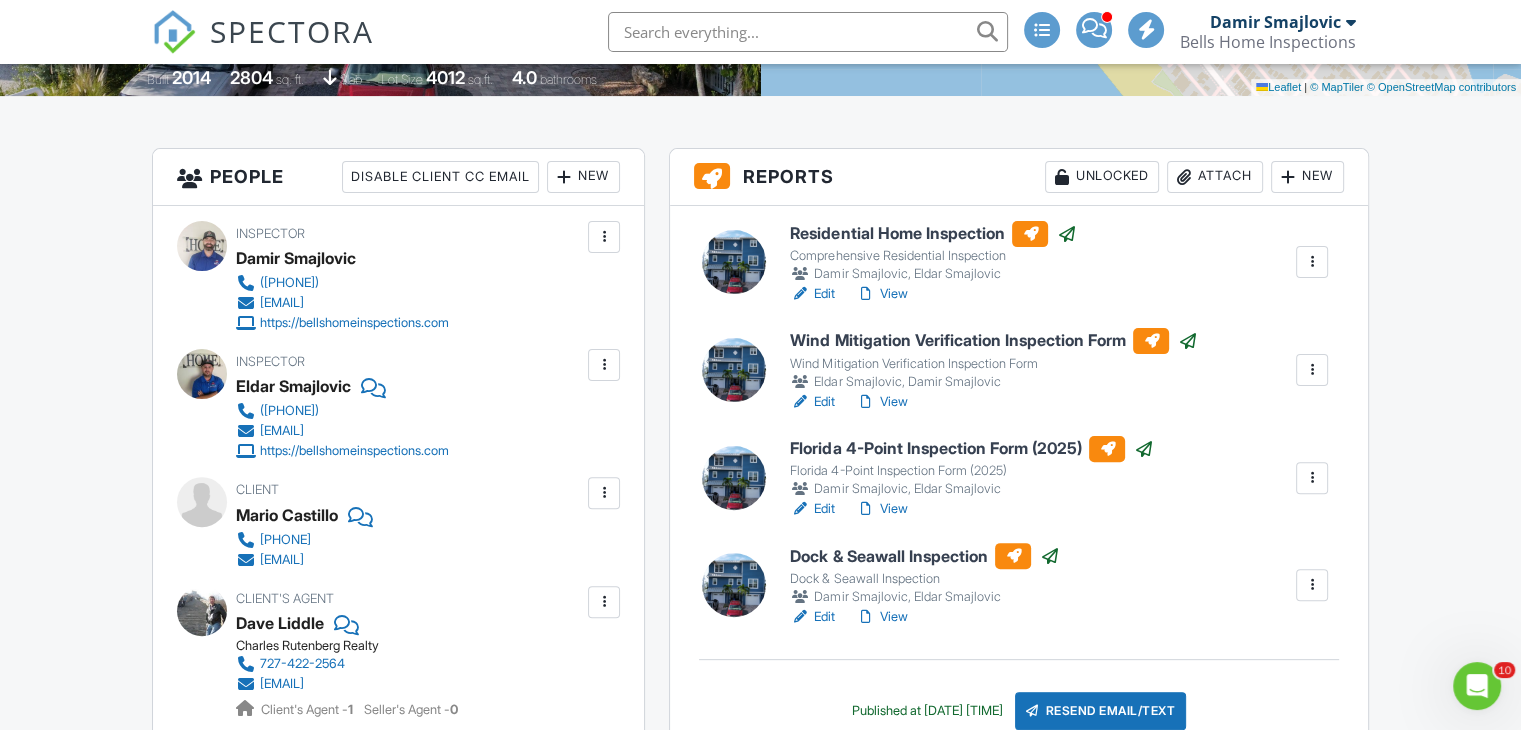 click on "View" at bounding box center [881, 294] 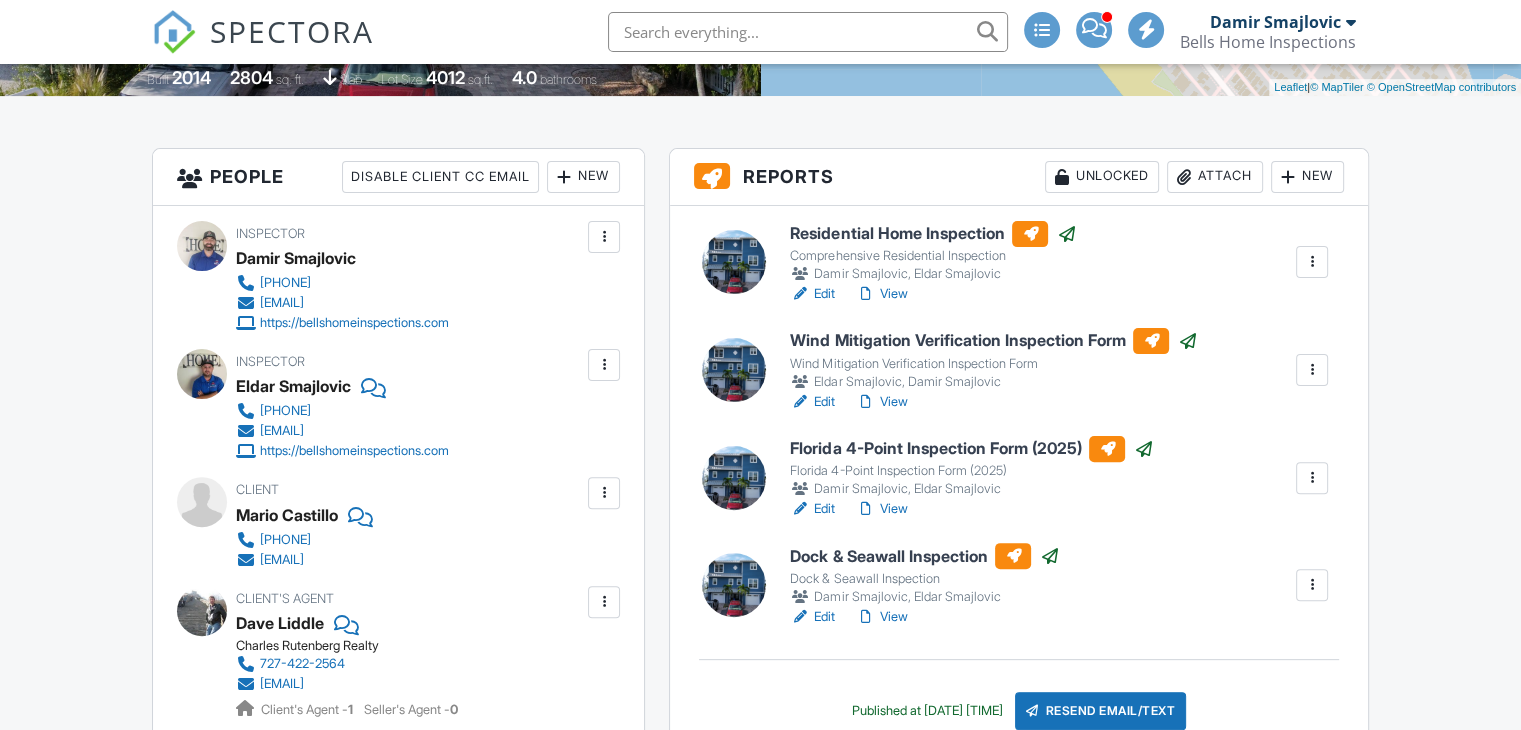 scroll, scrollTop: 500, scrollLeft: 0, axis: vertical 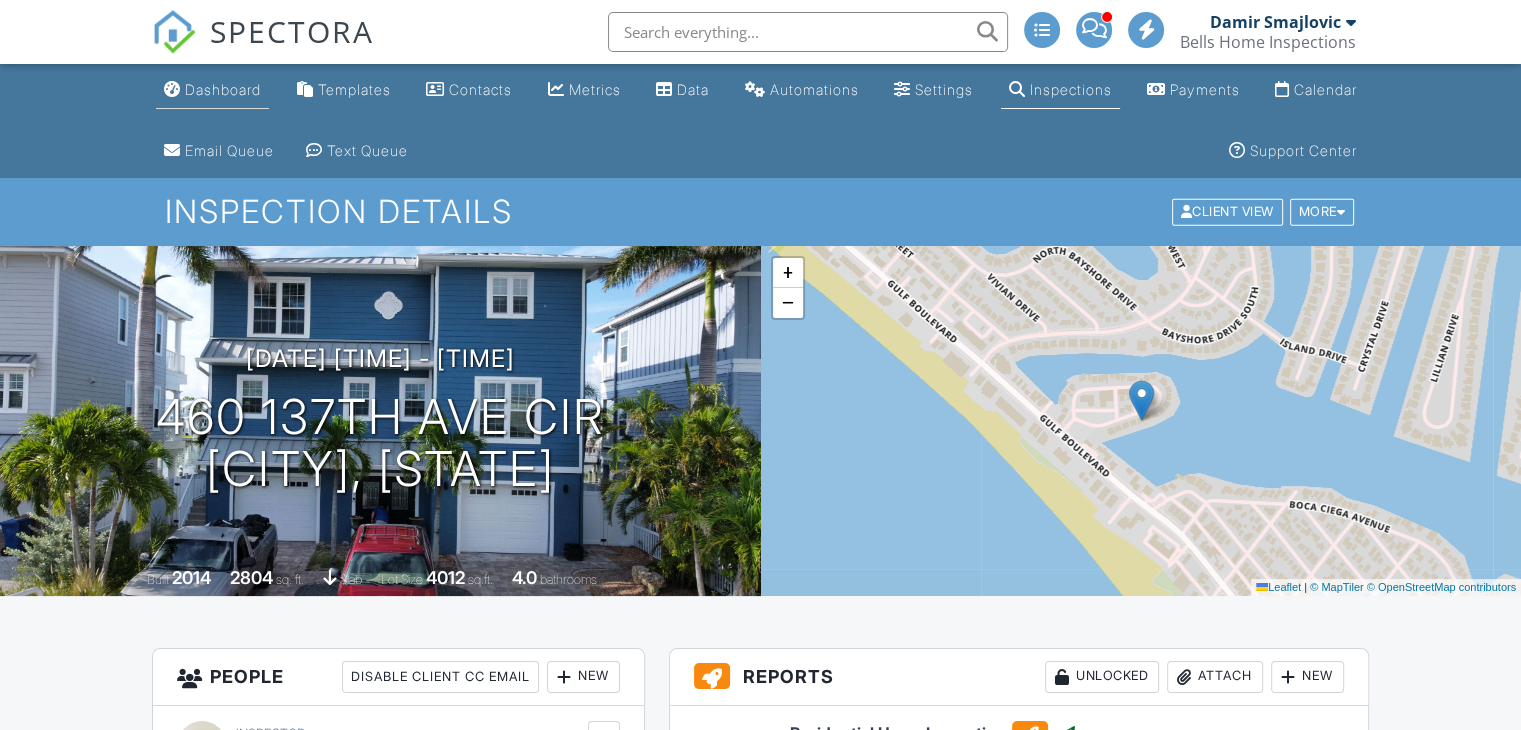 click on "Dashboard" at bounding box center (212, 90) 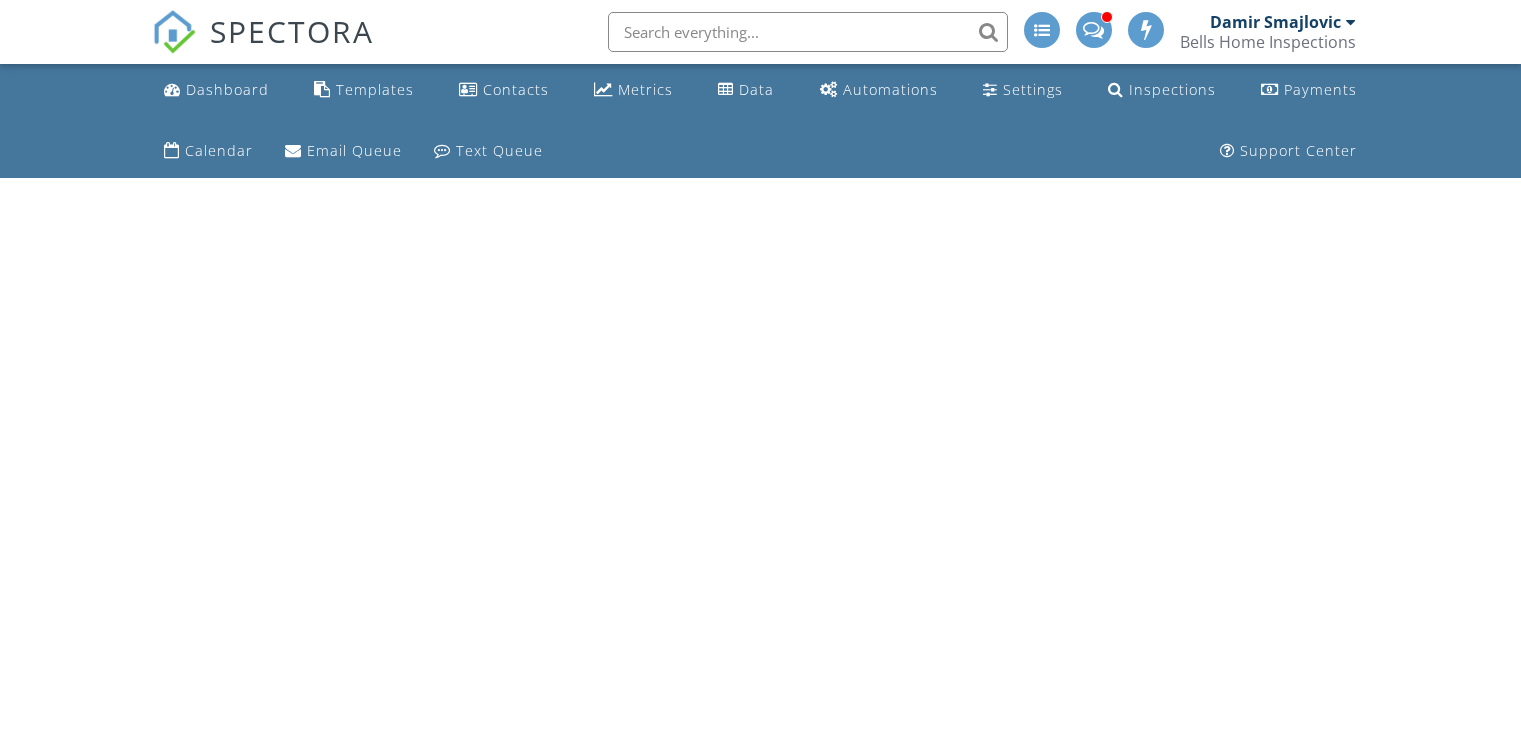 scroll, scrollTop: 0, scrollLeft: 0, axis: both 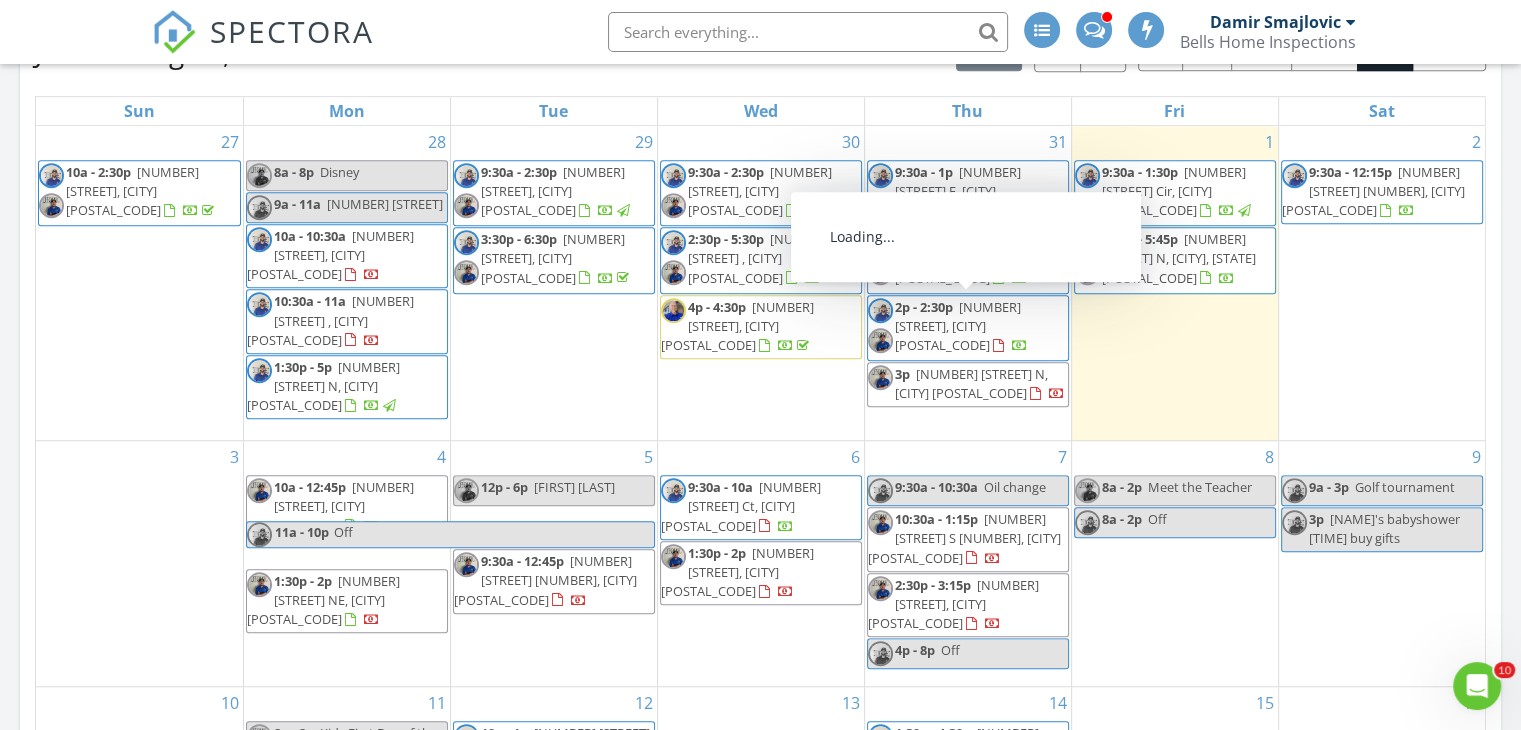 click on "460 137th Ave Cir, Madeira Beach 33708" at bounding box center [1174, 191] 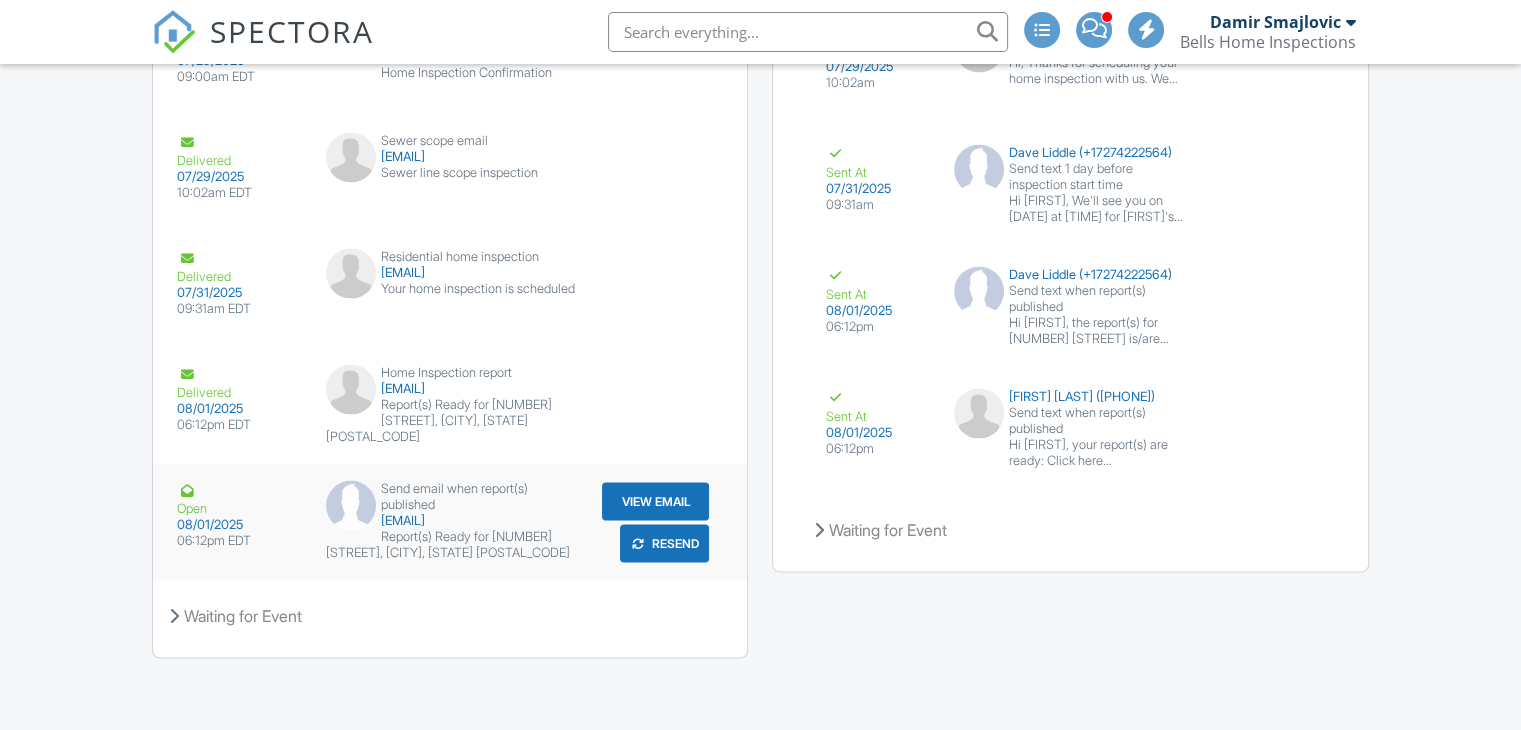 scroll, scrollTop: 3810, scrollLeft: 0, axis: vertical 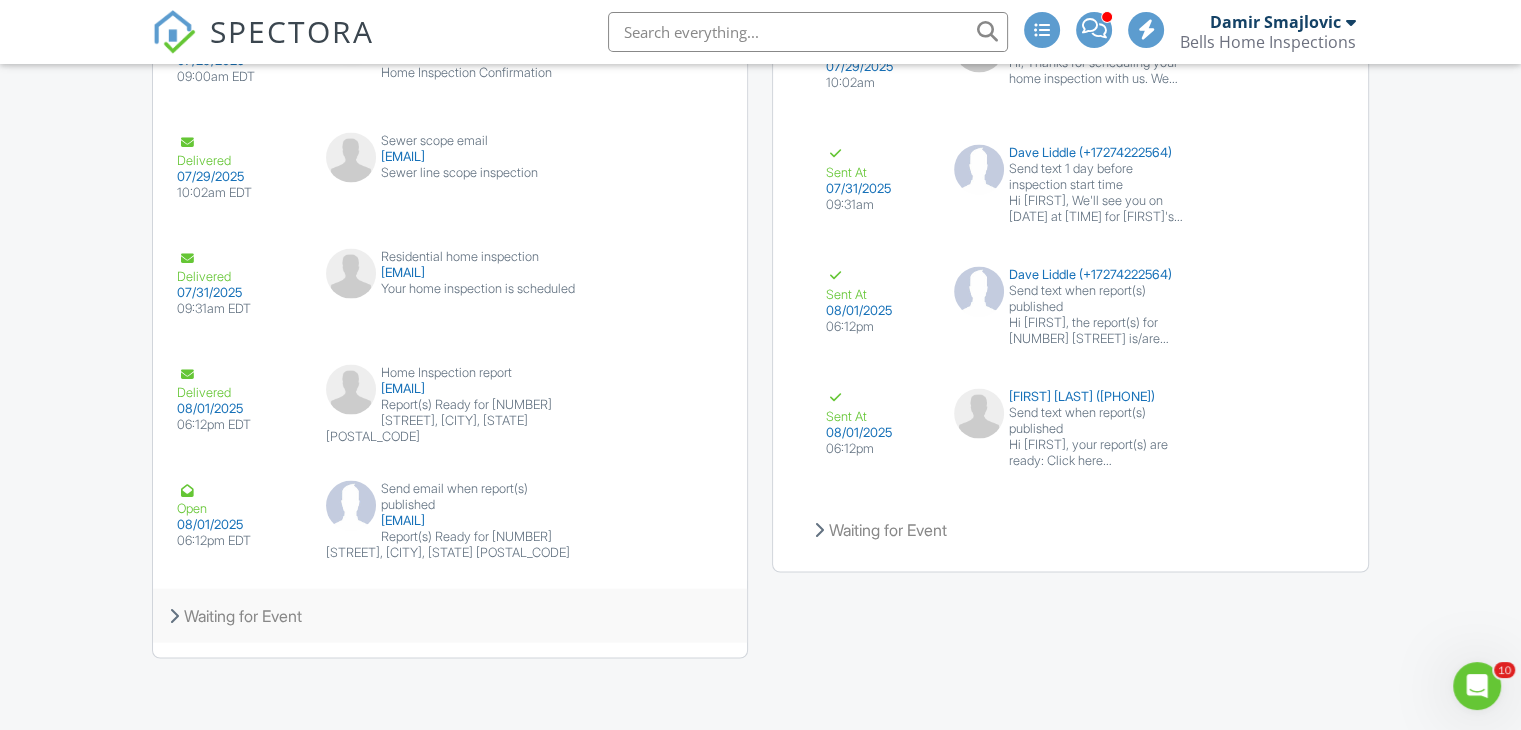 click on "Waiting for Event" at bounding box center (450, 615) 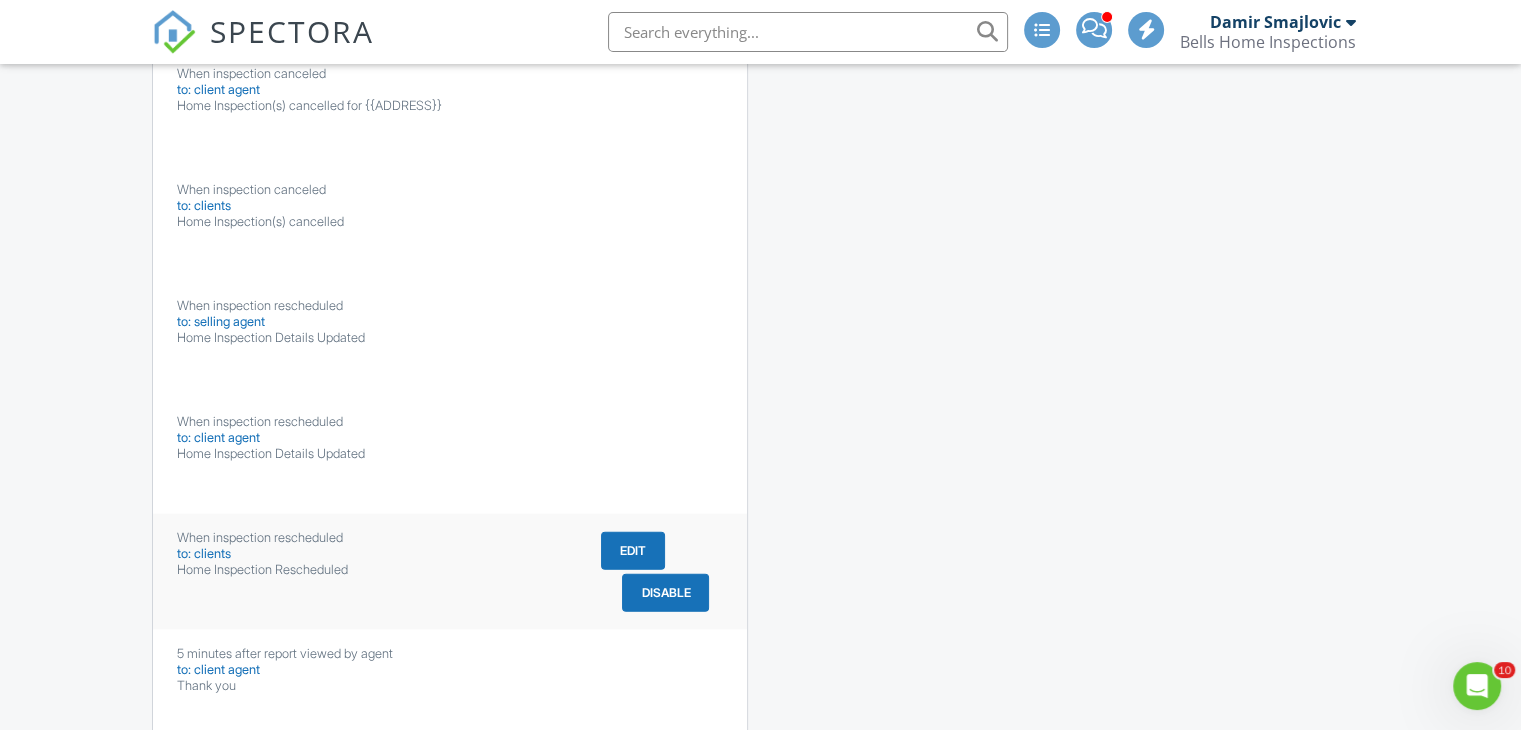 scroll, scrollTop: 4810, scrollLeft: 0, axis: vertical 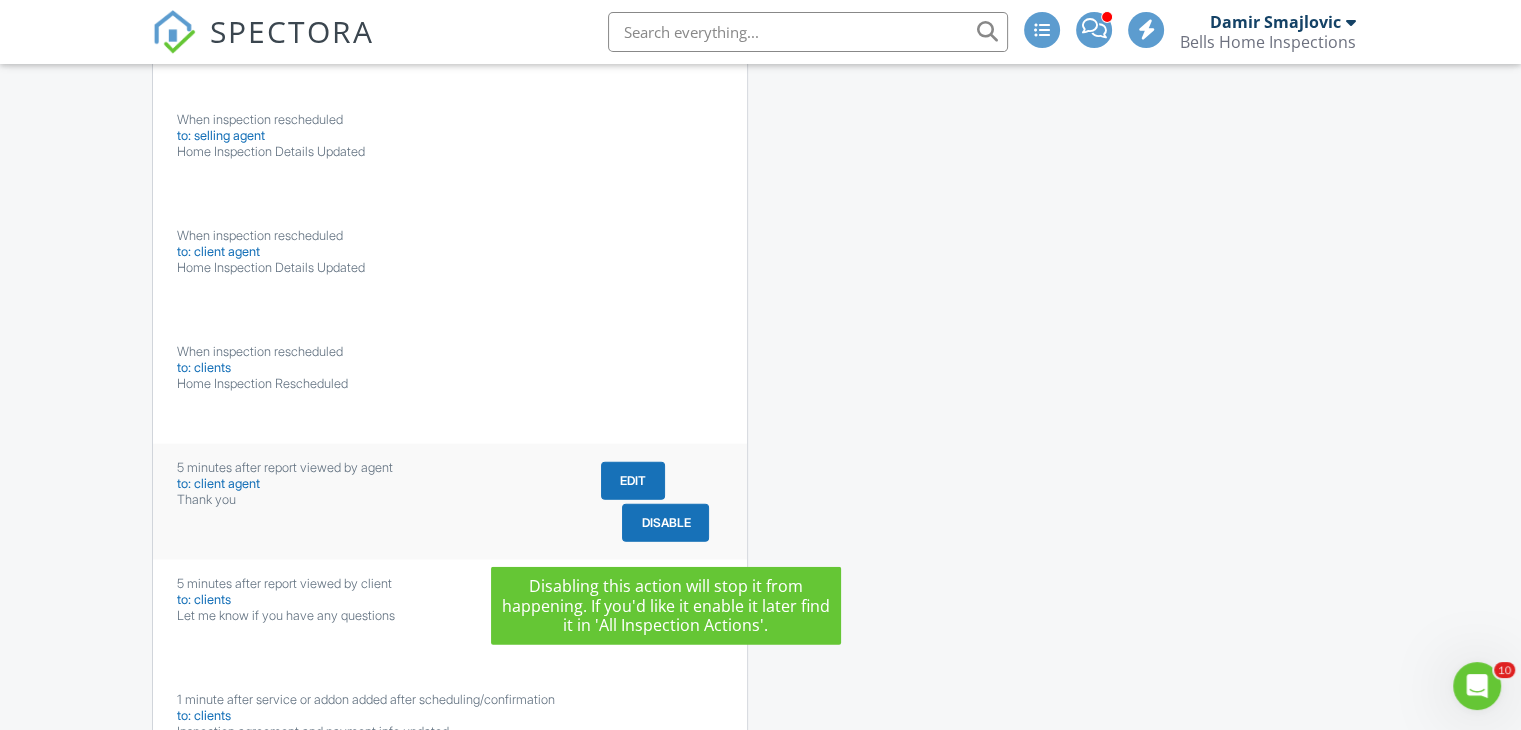 click on "Disable" at bounding box center (665, 523) 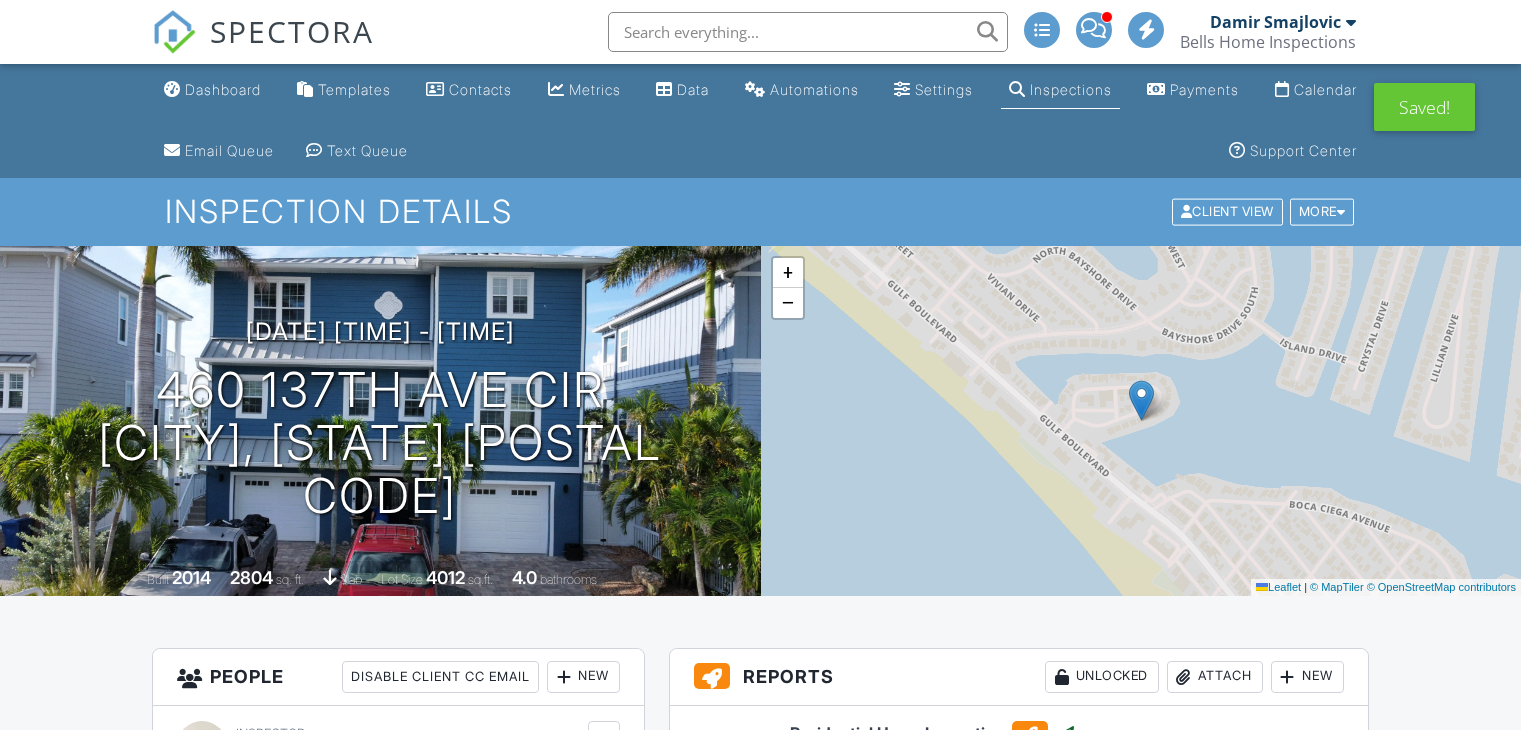 scroll, scrollTop: 811, scrollLeft: 0, axis: vertical 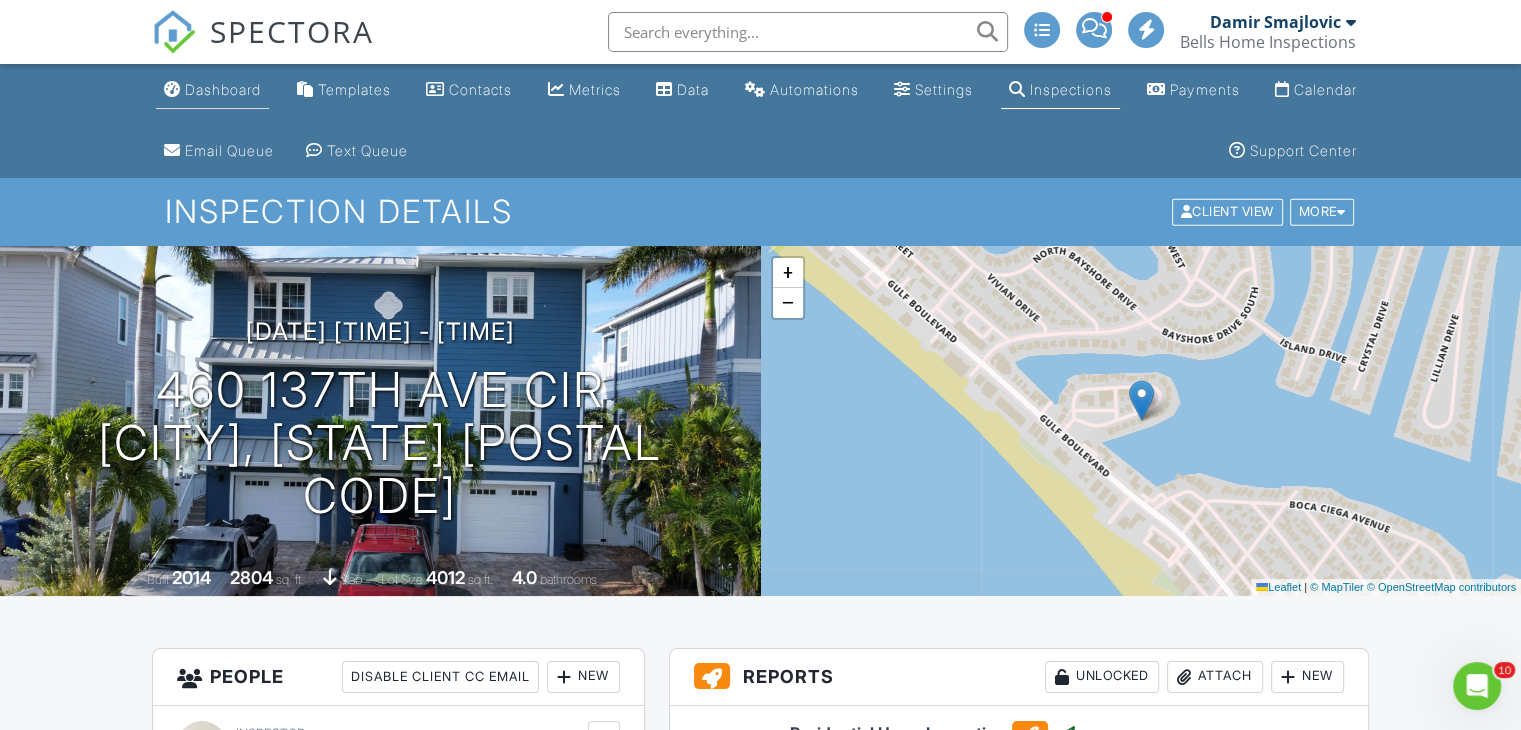 click on "Dashboard" at bounding box center [223, 89] 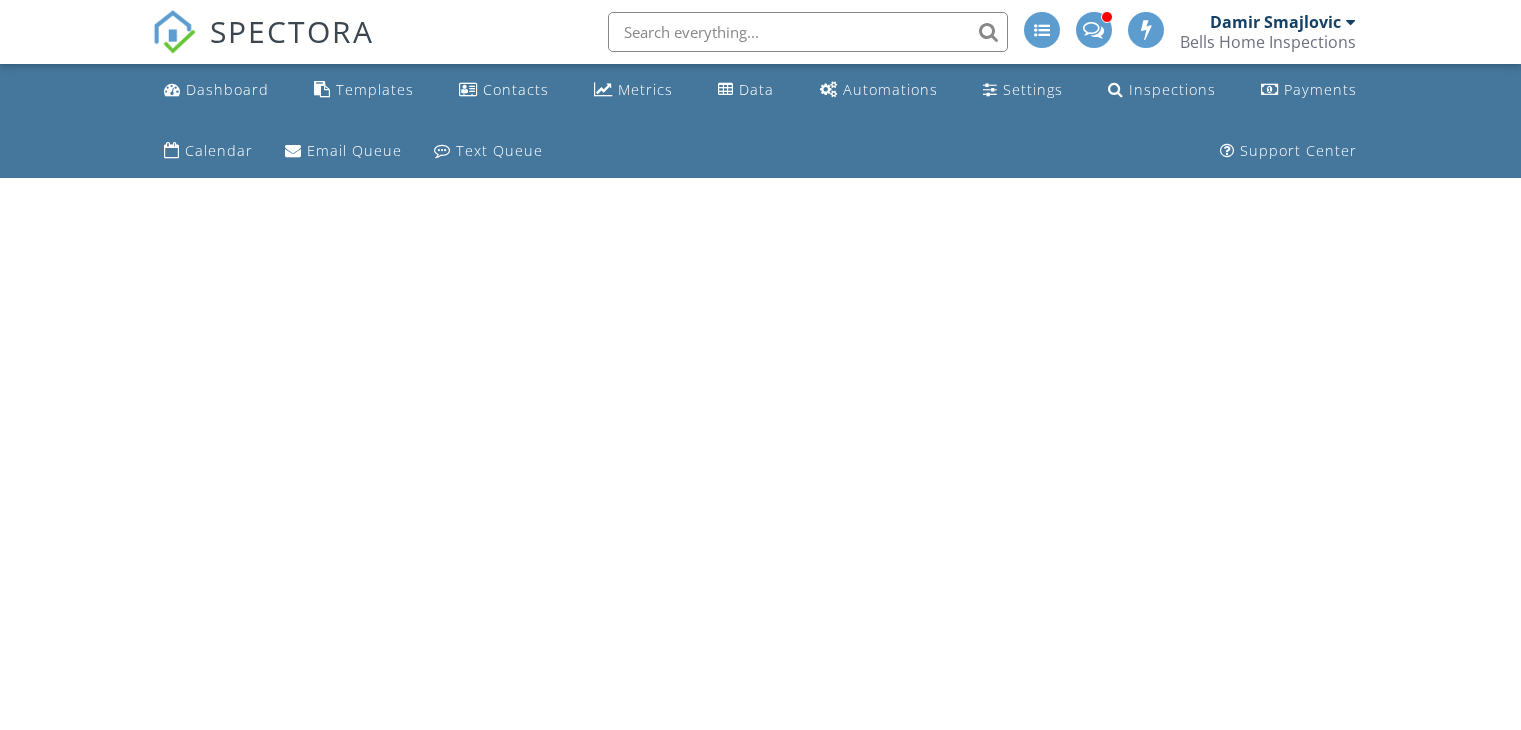 scroll, scrollTop: 0, scrollLeft: 0, axis: both 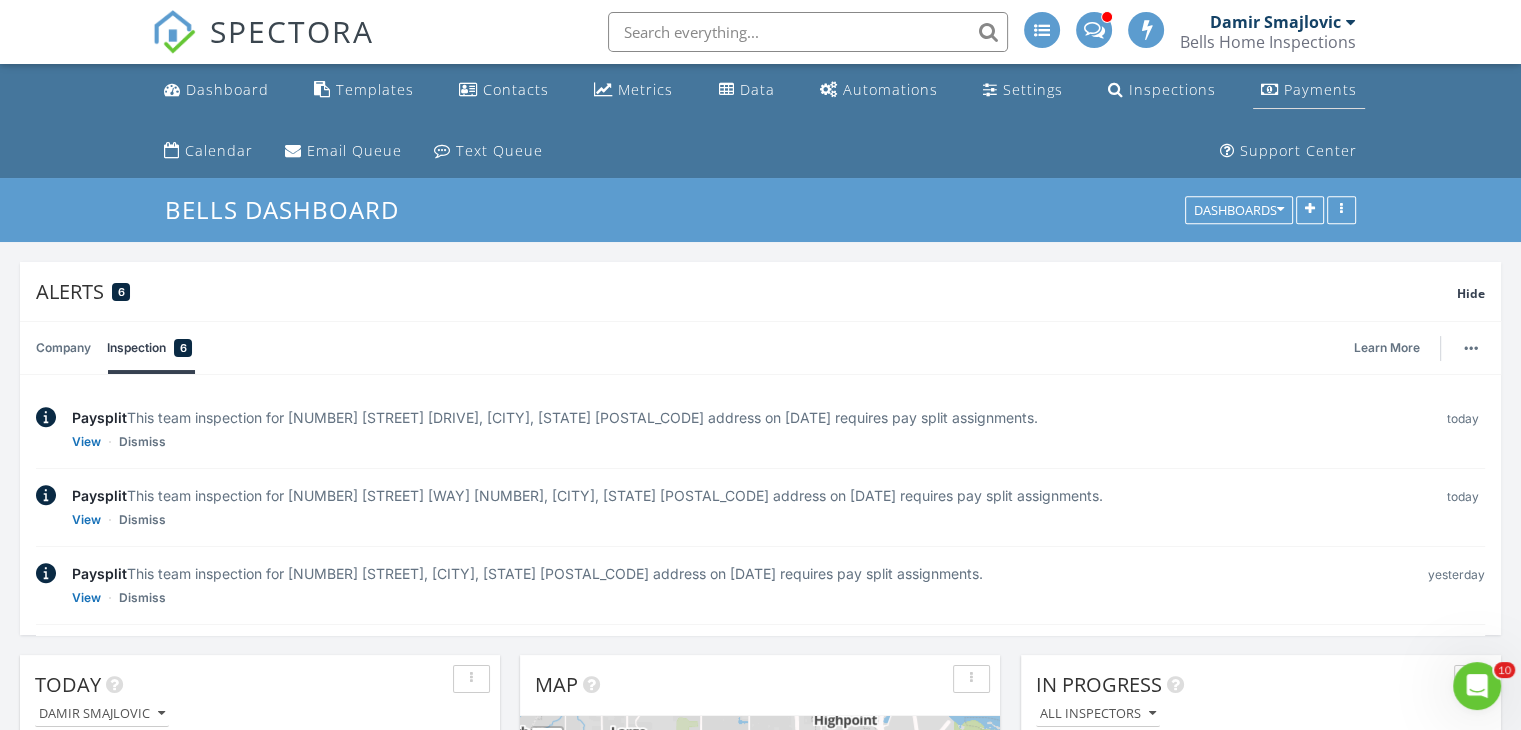 click on "Payments" at bounding box center (1320, 89) 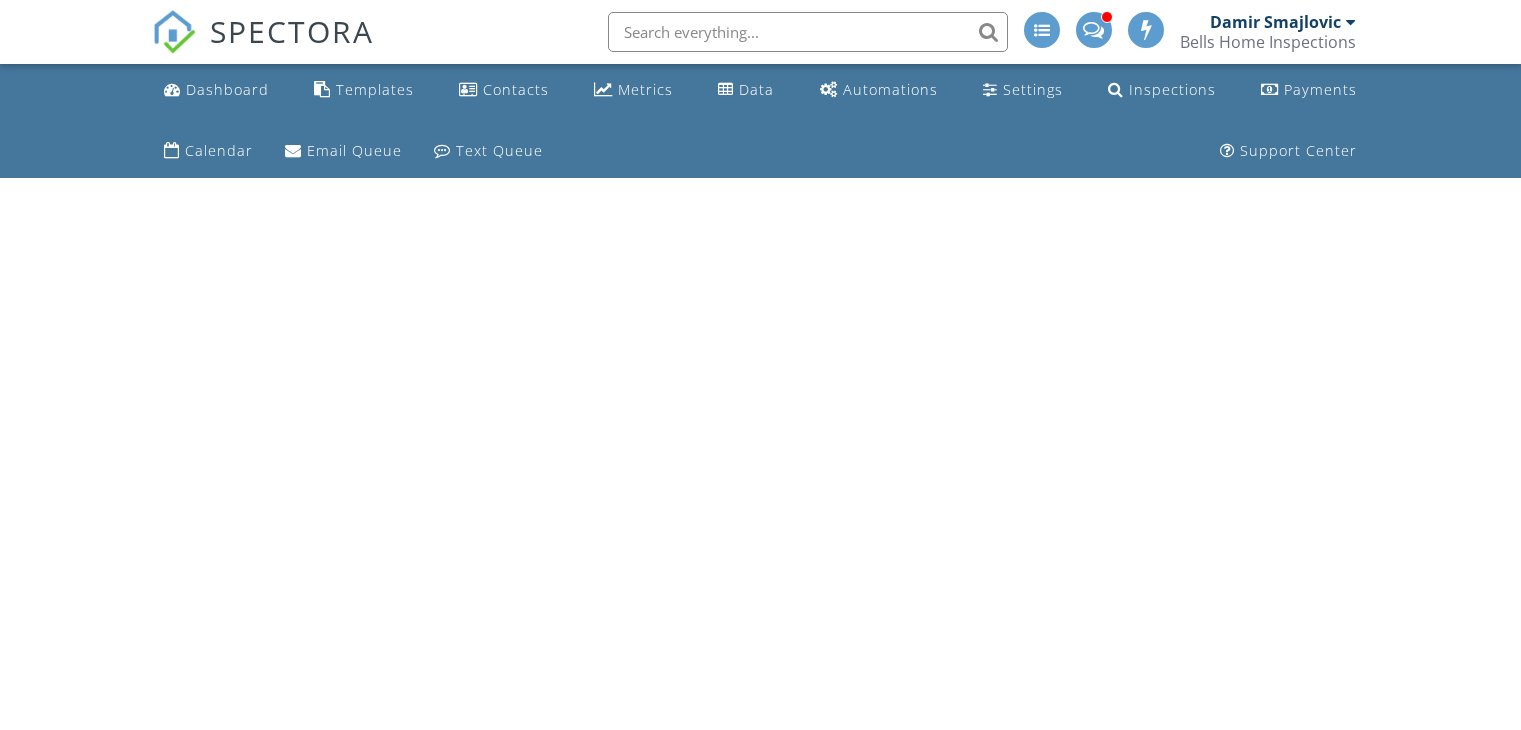 scroll, scrollTop: 0, scrollLeft: 0, axis: both 